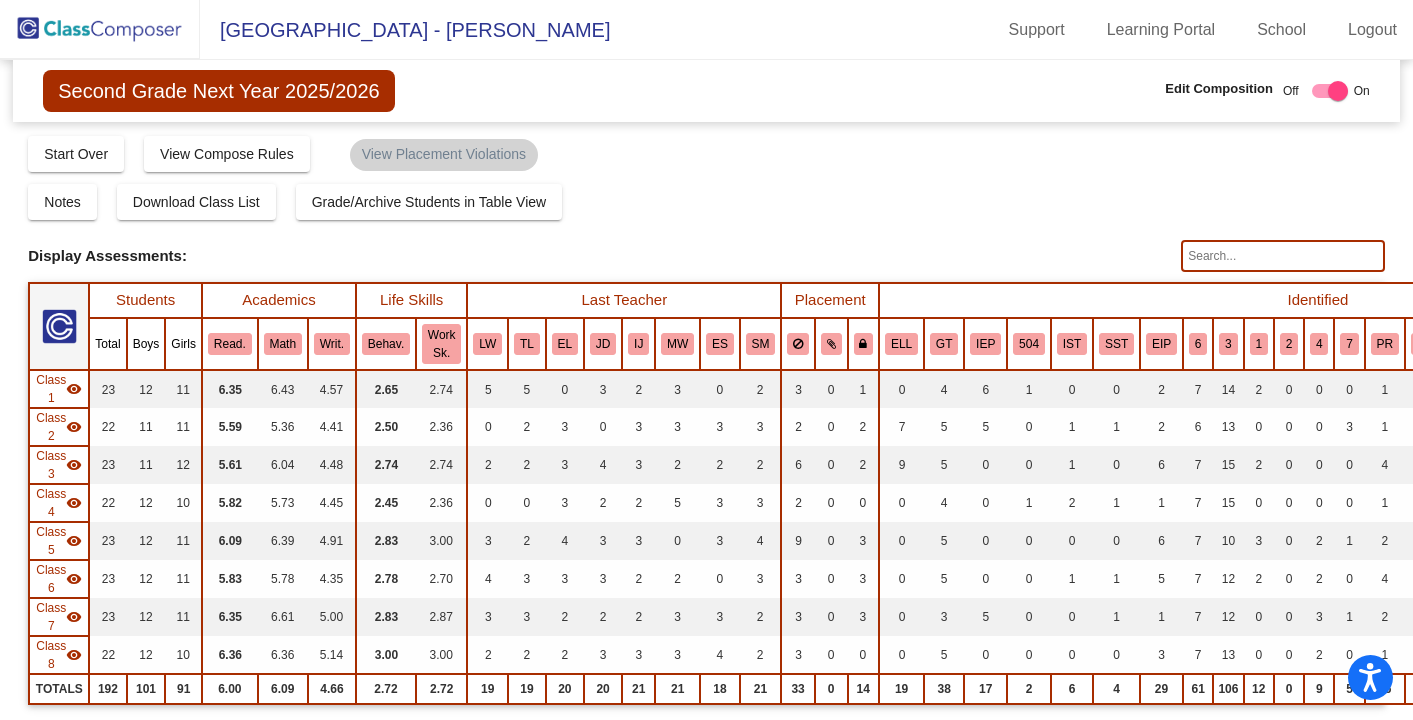 scroll, scrollTop: 0, scrollLeft: 0, axis: both 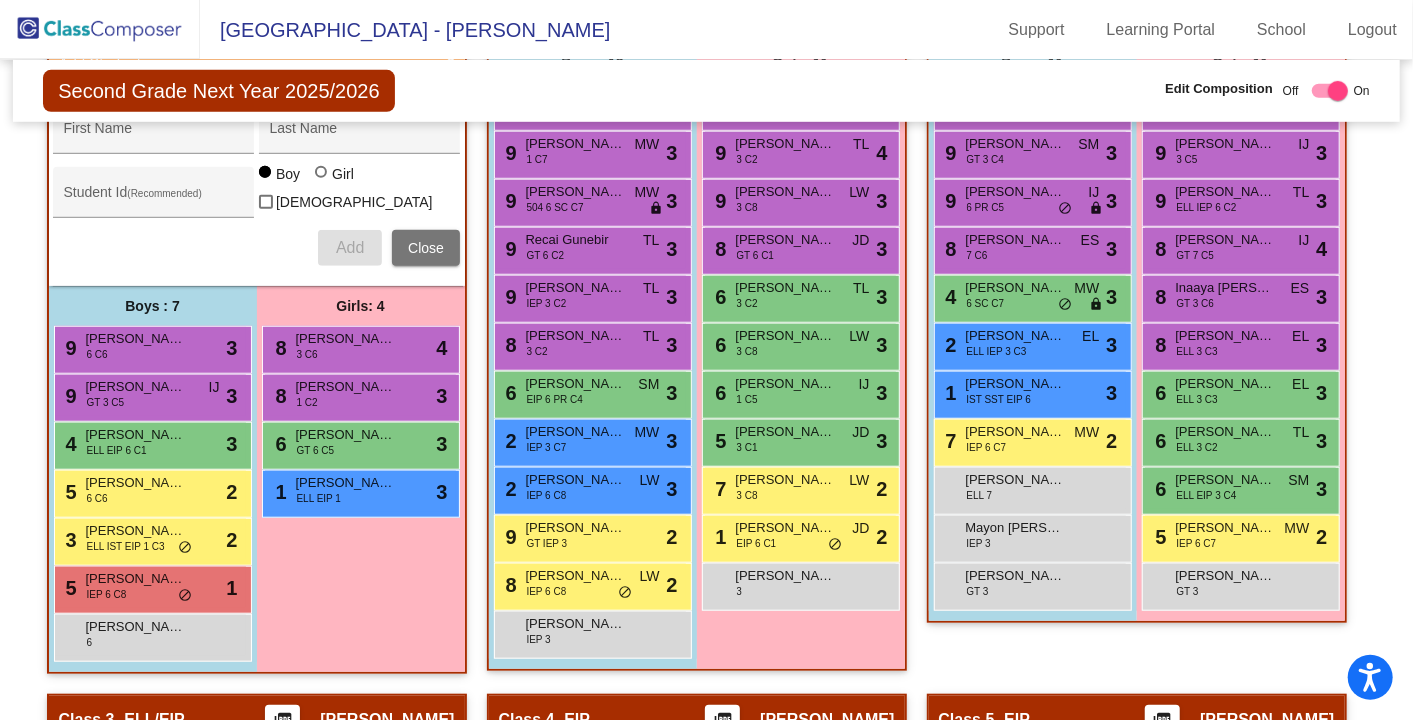 click 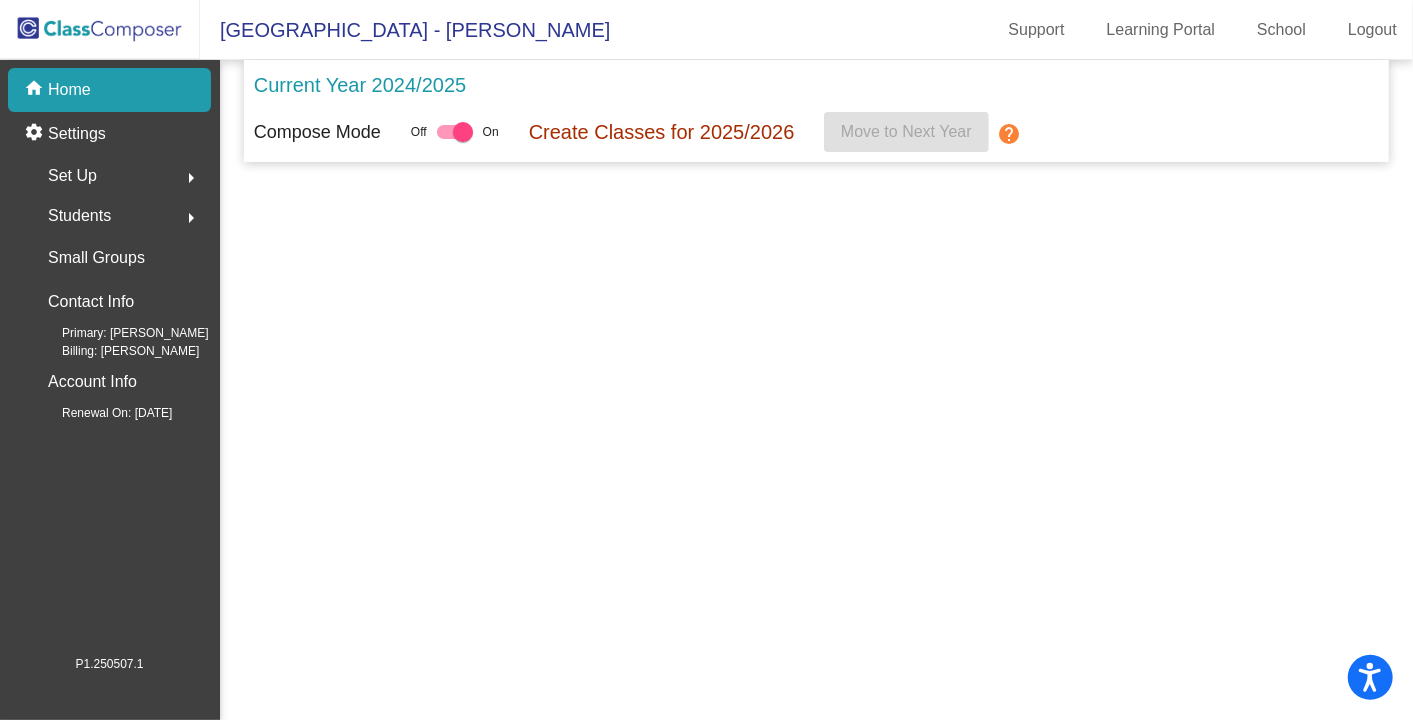 scroll, scrollTop: 0, scrollLeft: 0, axis: both 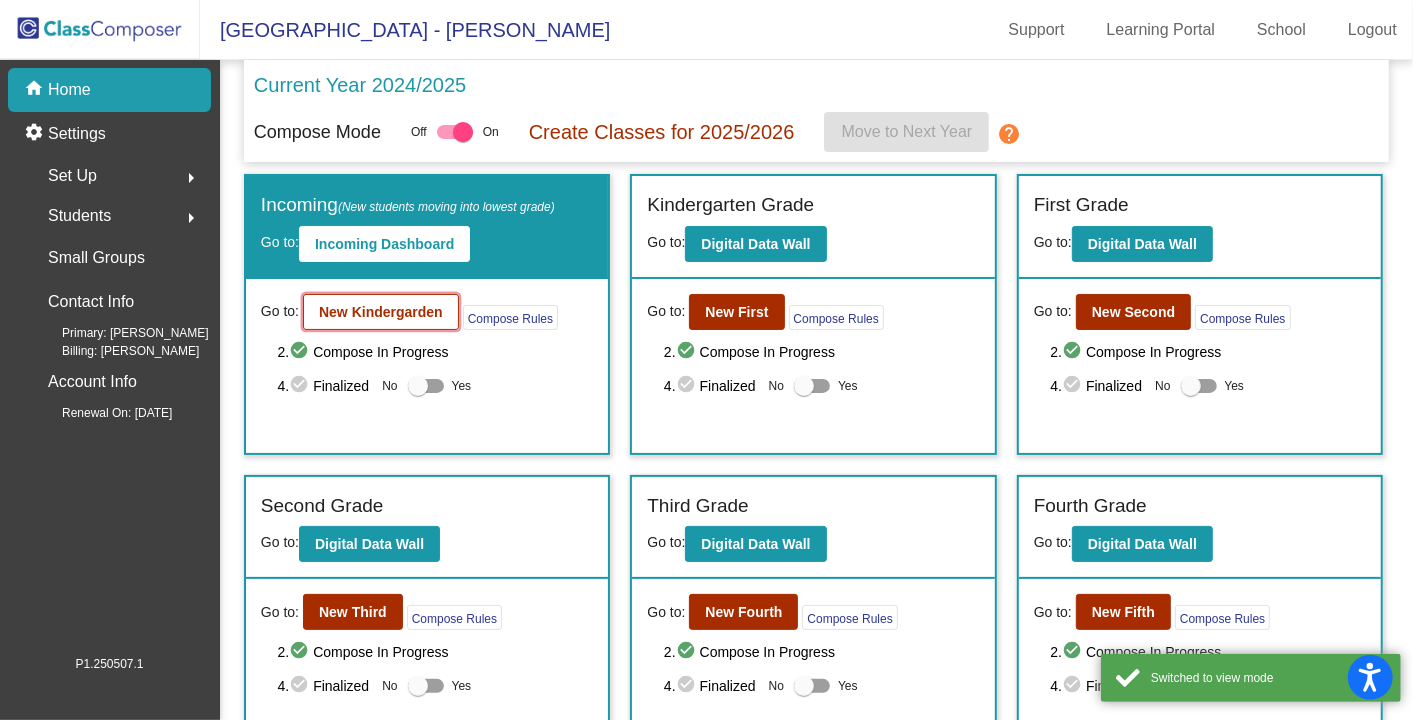 click on "New Kindergarden" 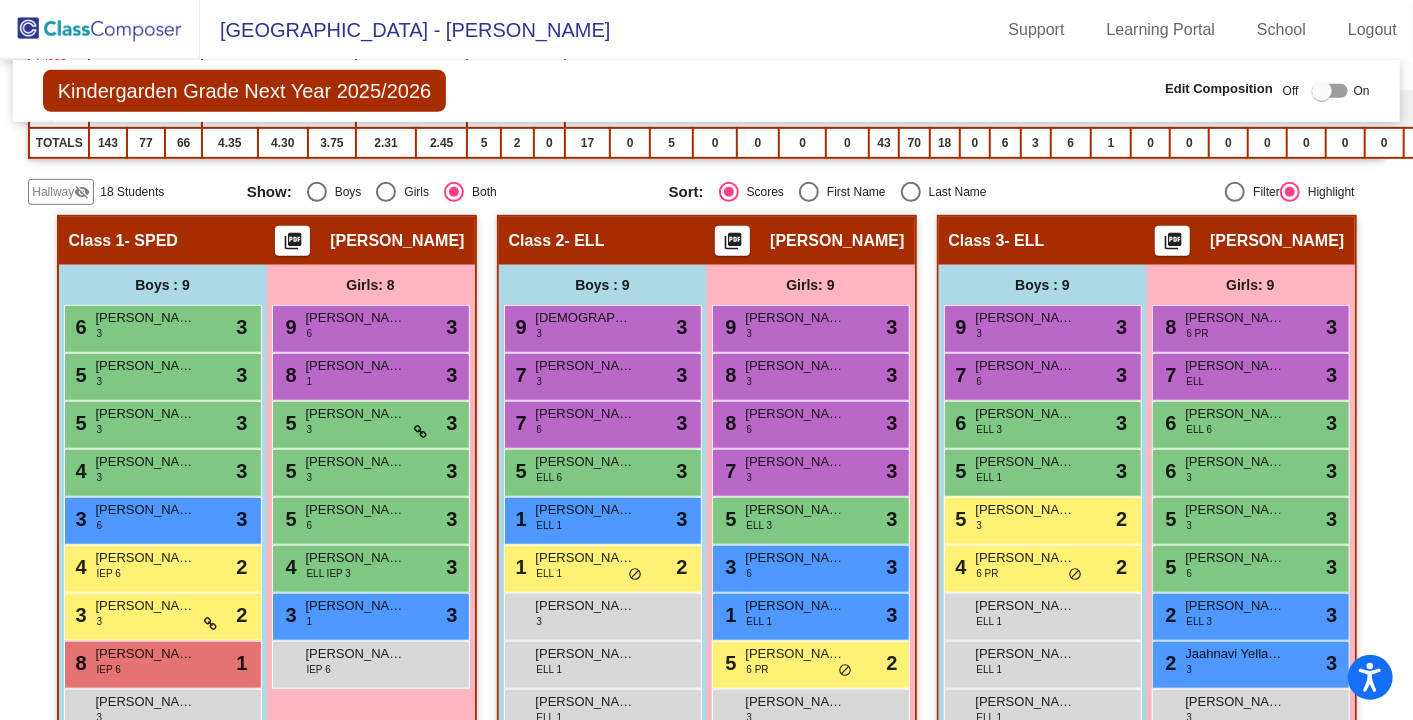 scroll, scrollTop: 582, scrollLeft: 0, axis: vertical 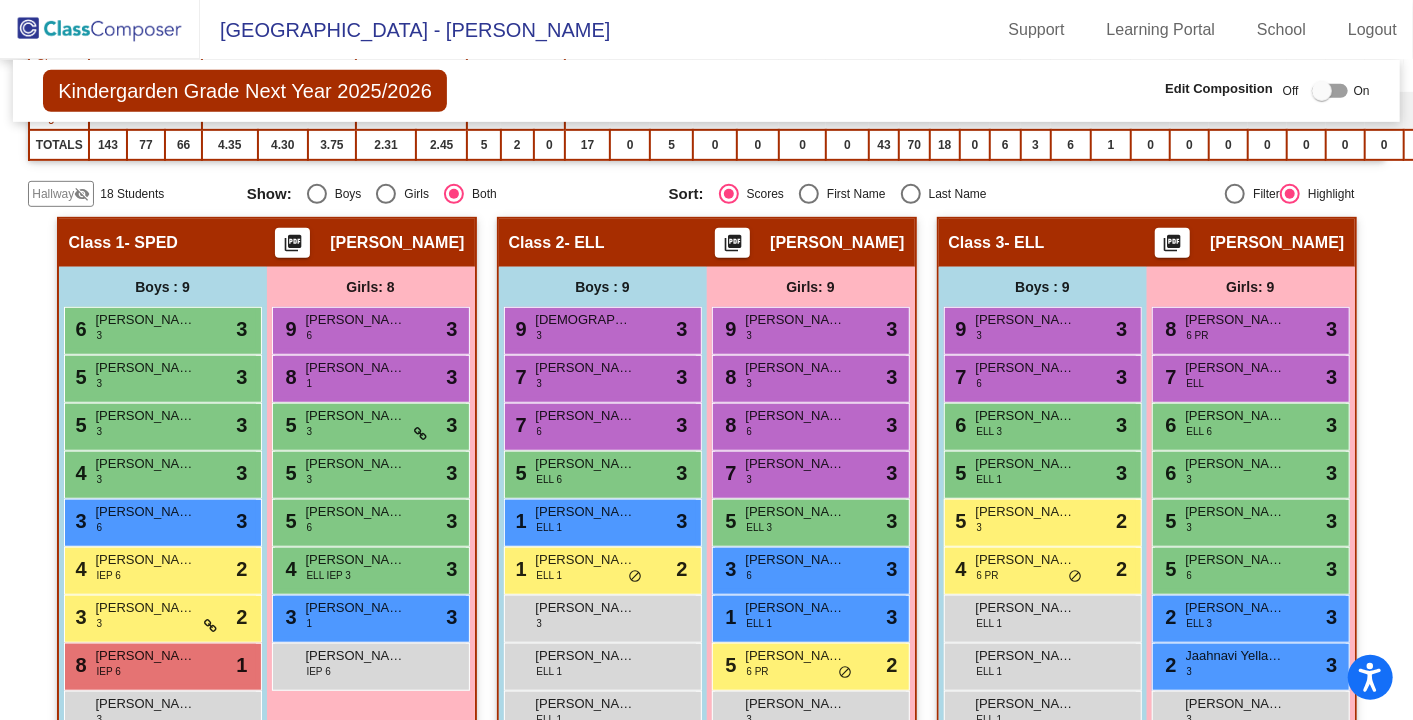 click on "Hallway   visibility_off" 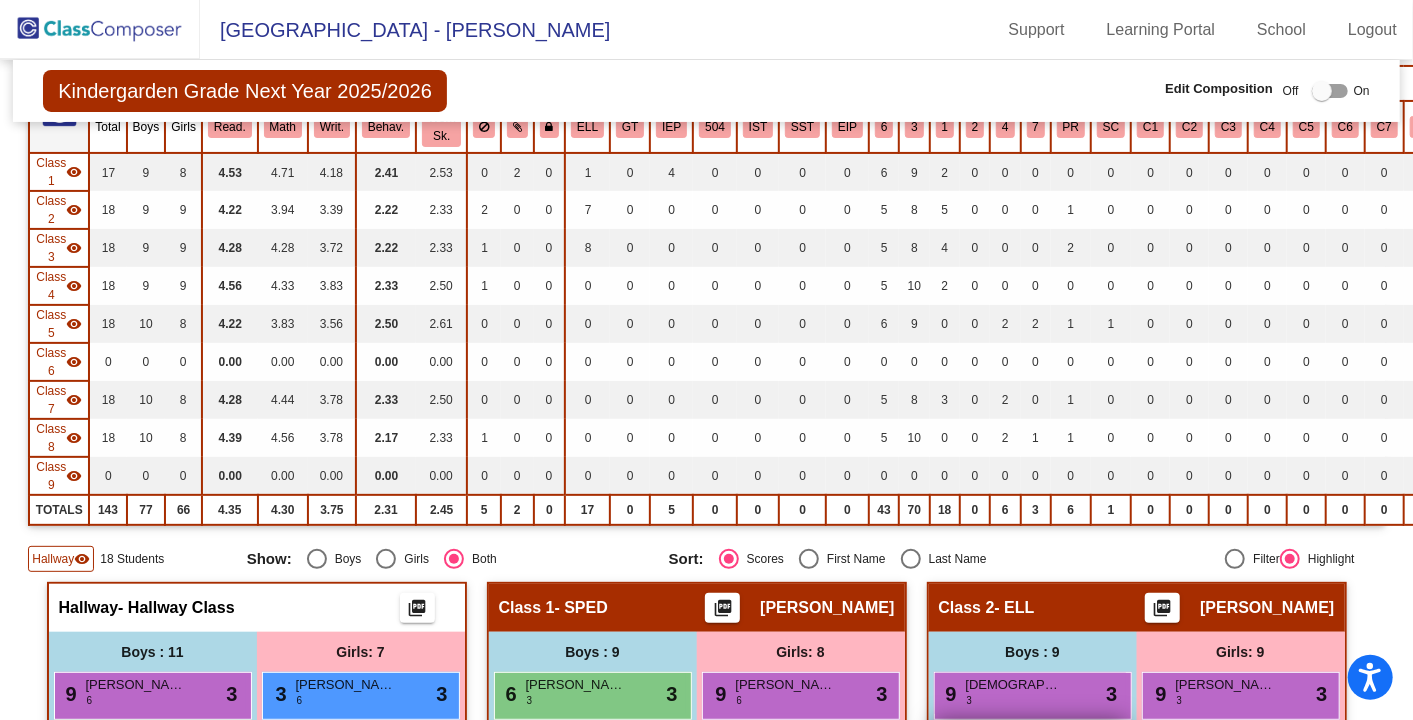 scroll, scrollTop: 0, scrollLeft: 0, axis: both 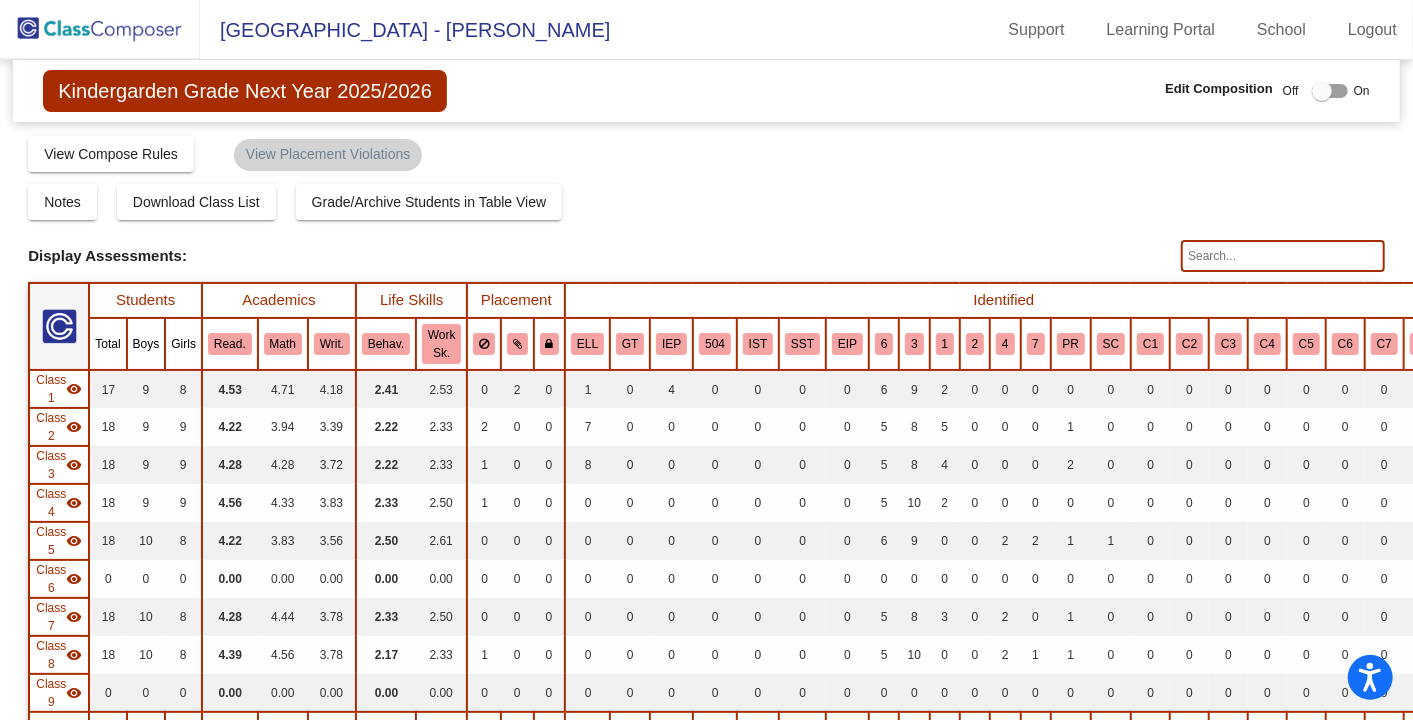 click 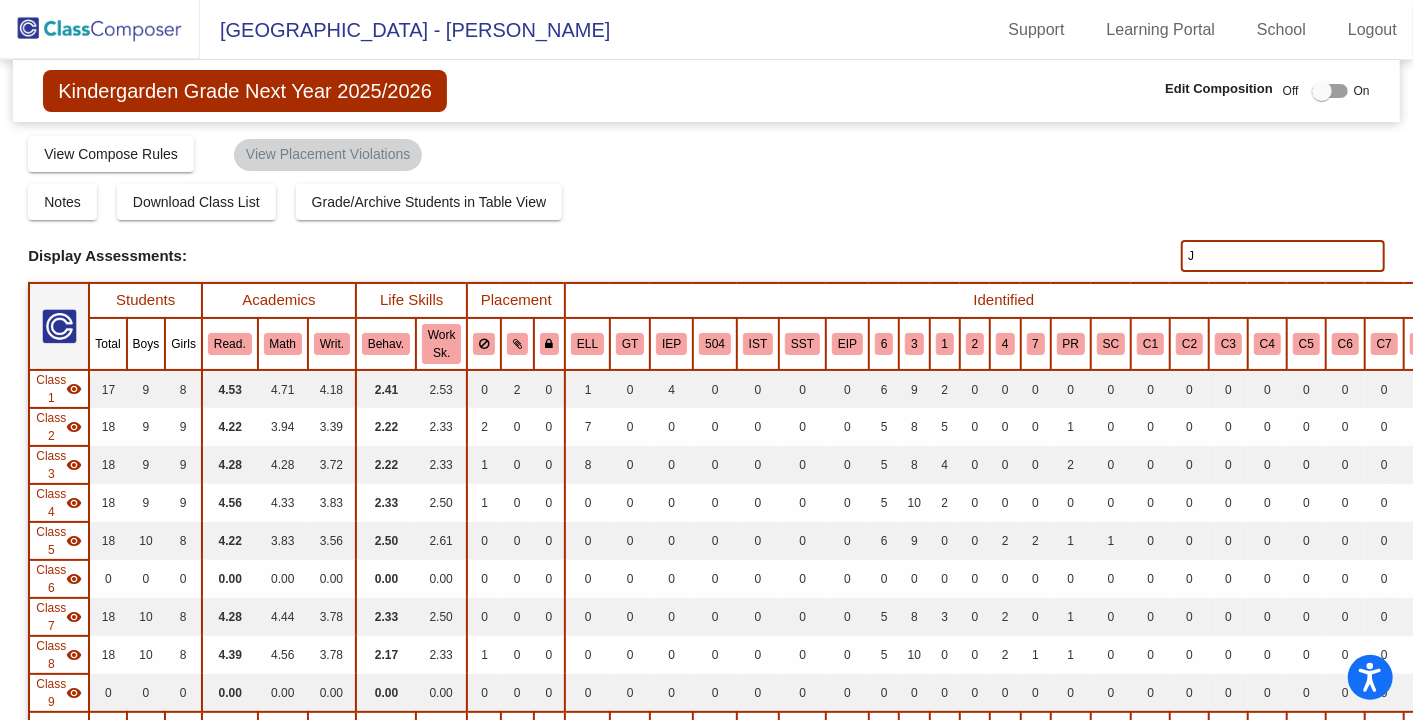 click on "J" 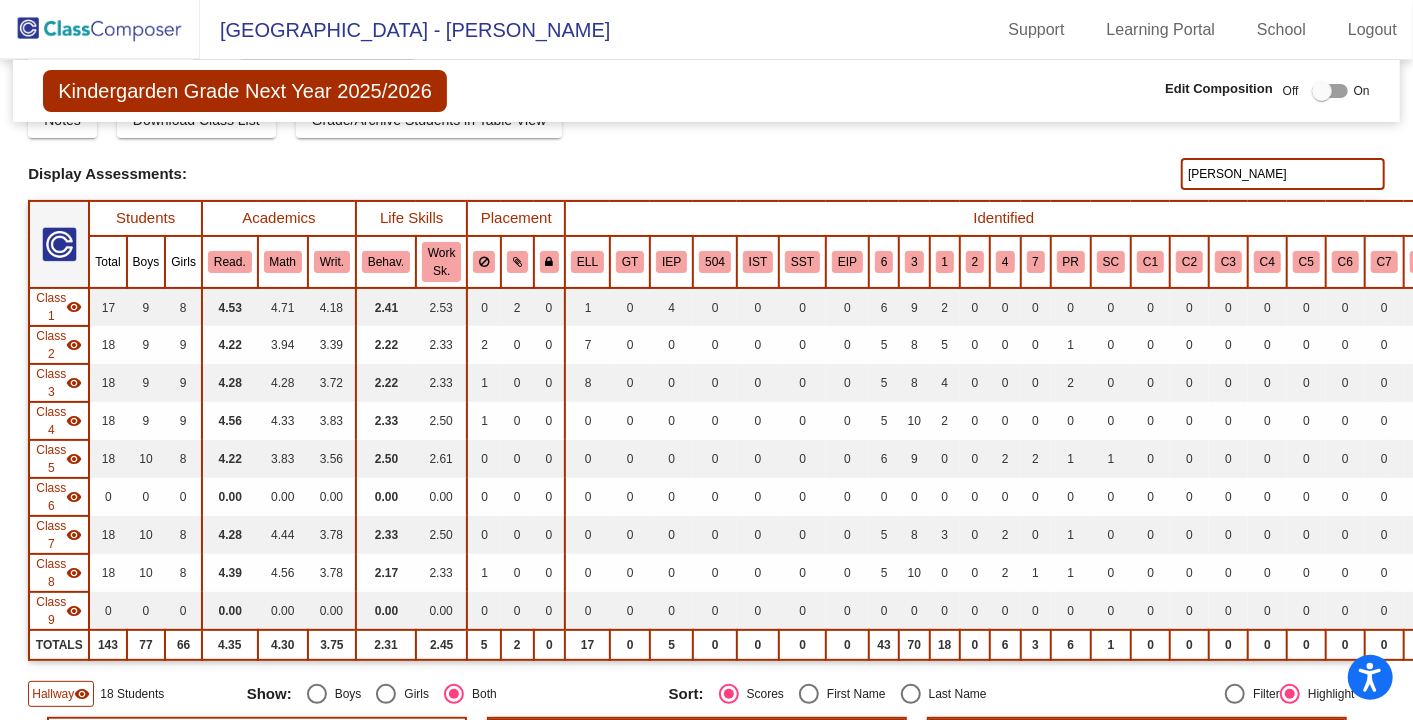 scroll, scrollTop: 81, scrollLeft: 0, axis: vertical 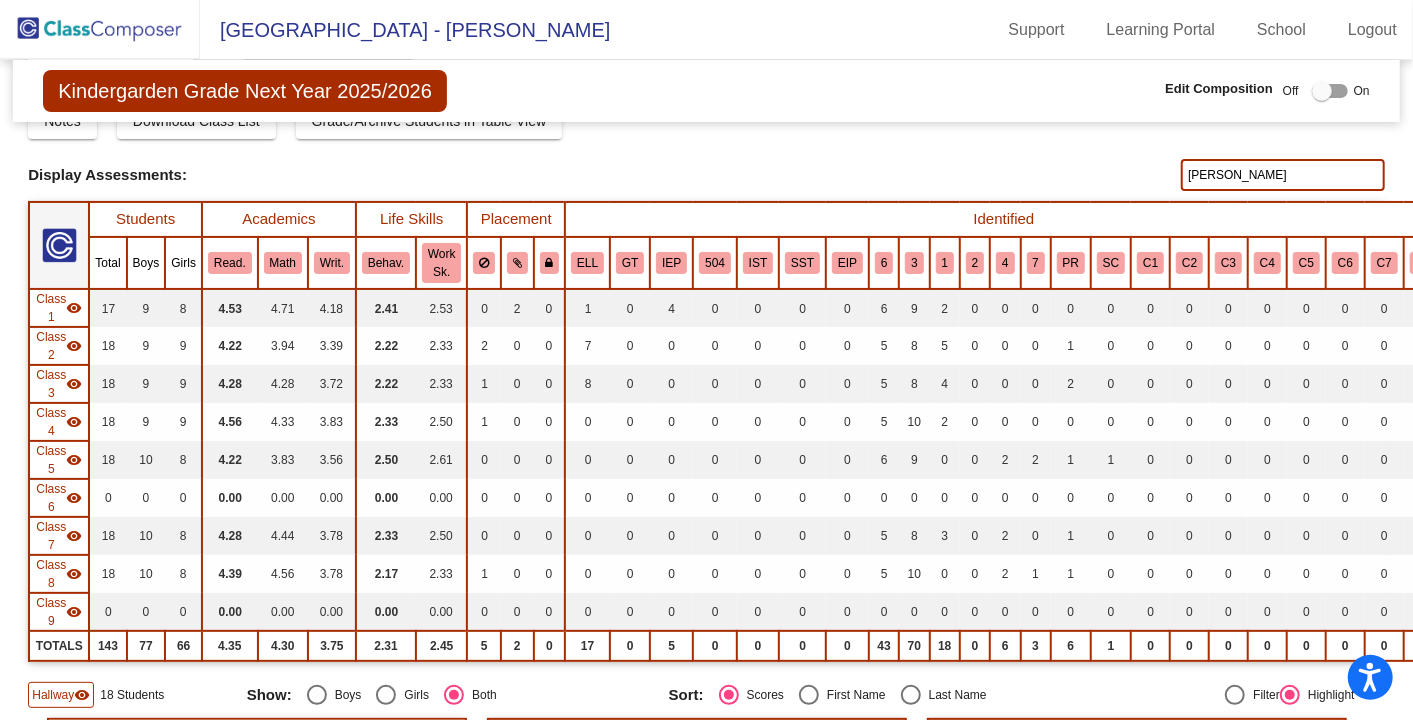 drag, startPoint x: 1229, startPoint y: 173, endPoint x: 1024, endPoint y: 185, distance: 205.35092 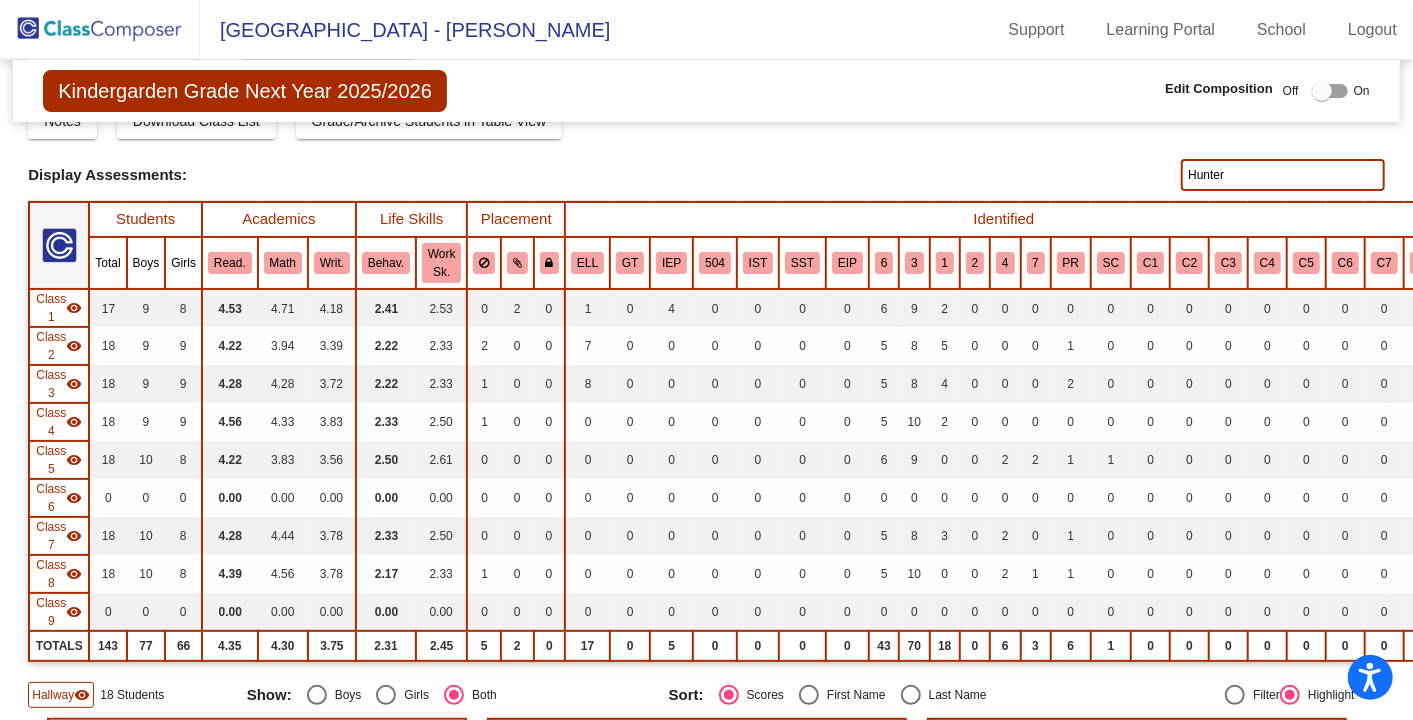 type on "Hunter" 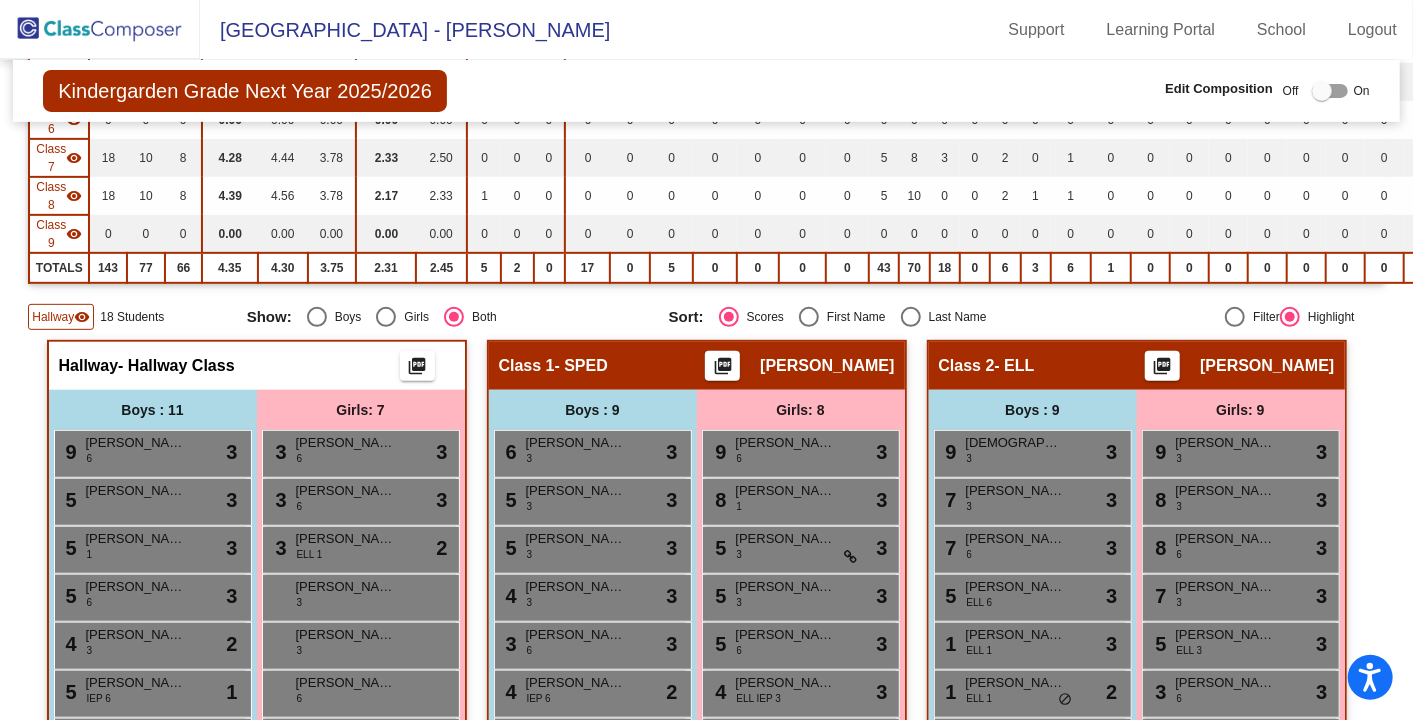 scroll, scrollTop: 0, scrollLeft: 0, axis: both 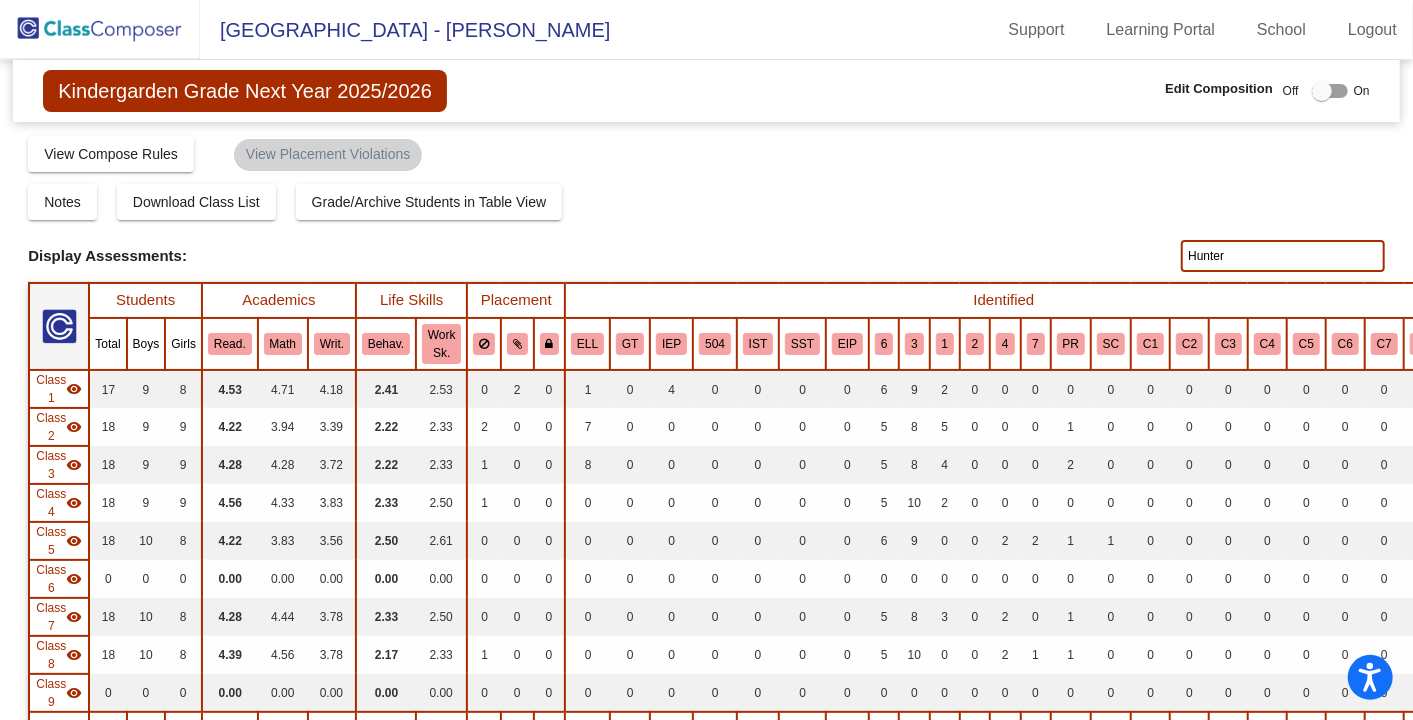 drag, startPoint x: 1219, startPoint y: 250, endPoint x: 1135, endPoint y: 248, distance: 84.0238 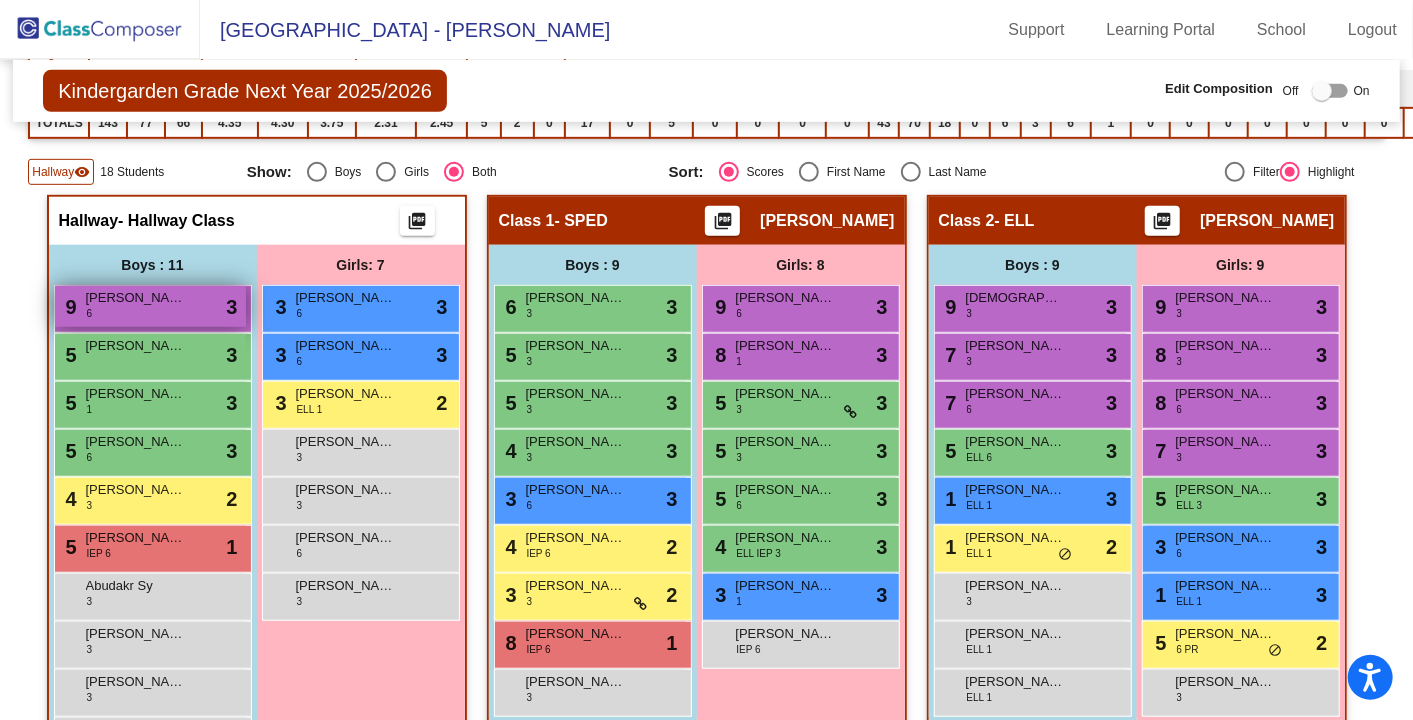 scroll, scrollTop: 621, scrollLeft: 0, axis: vertical 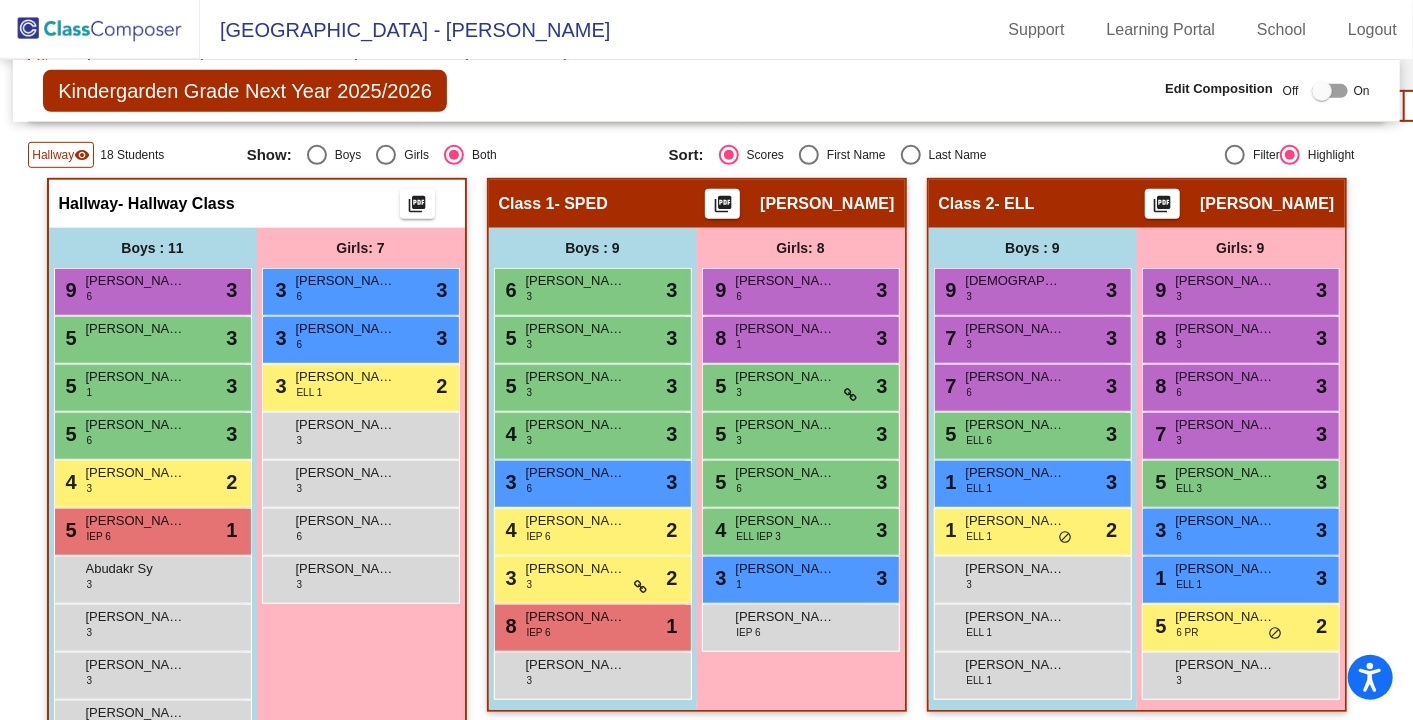 type 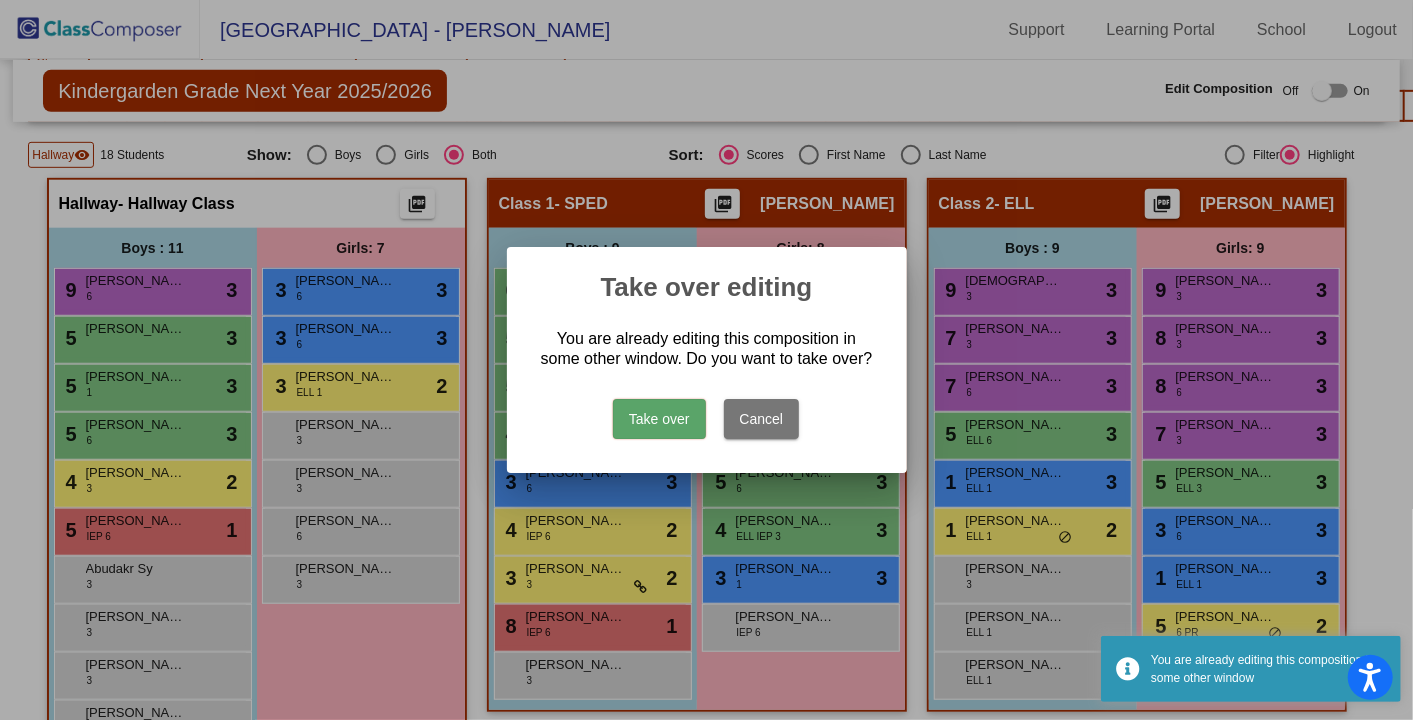 click on "Take over" at bounding box center (659, 419) 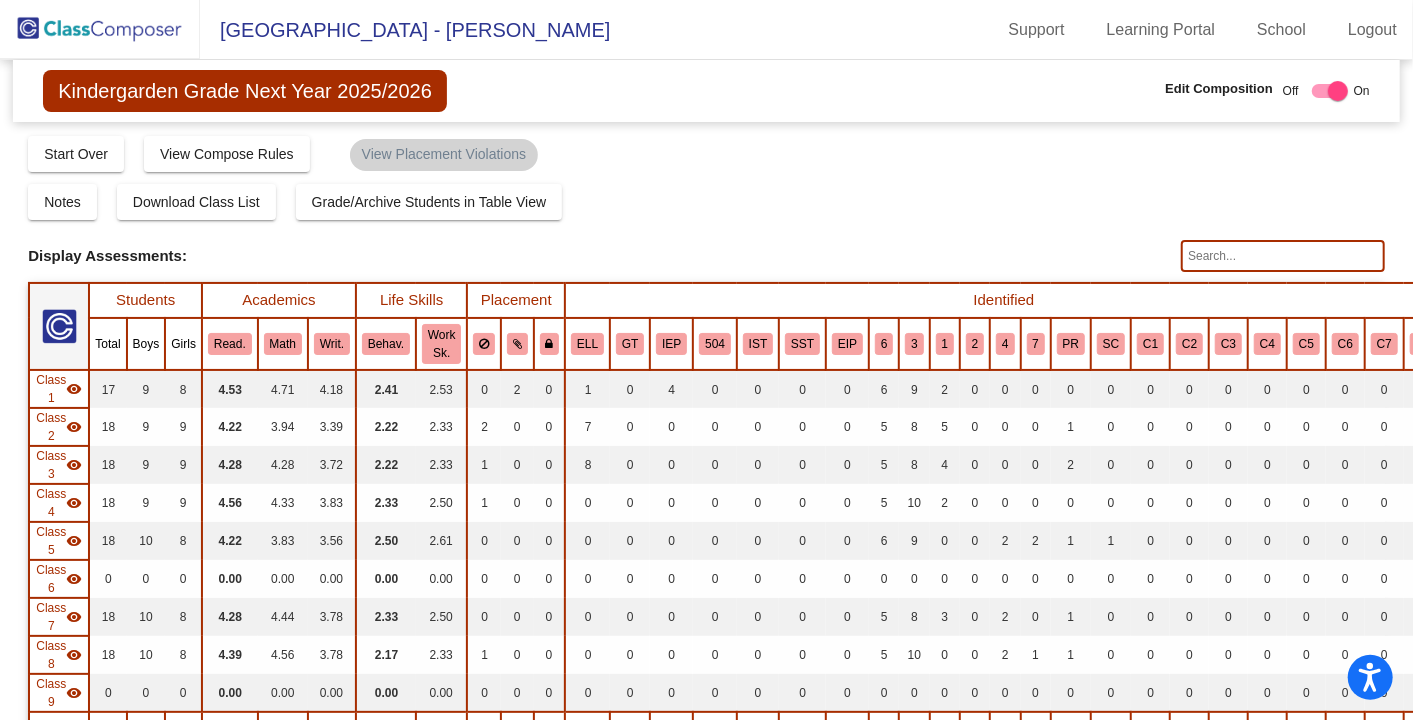 scroll, scrollTop: 428, scrollLeft: 0, axis: vertical 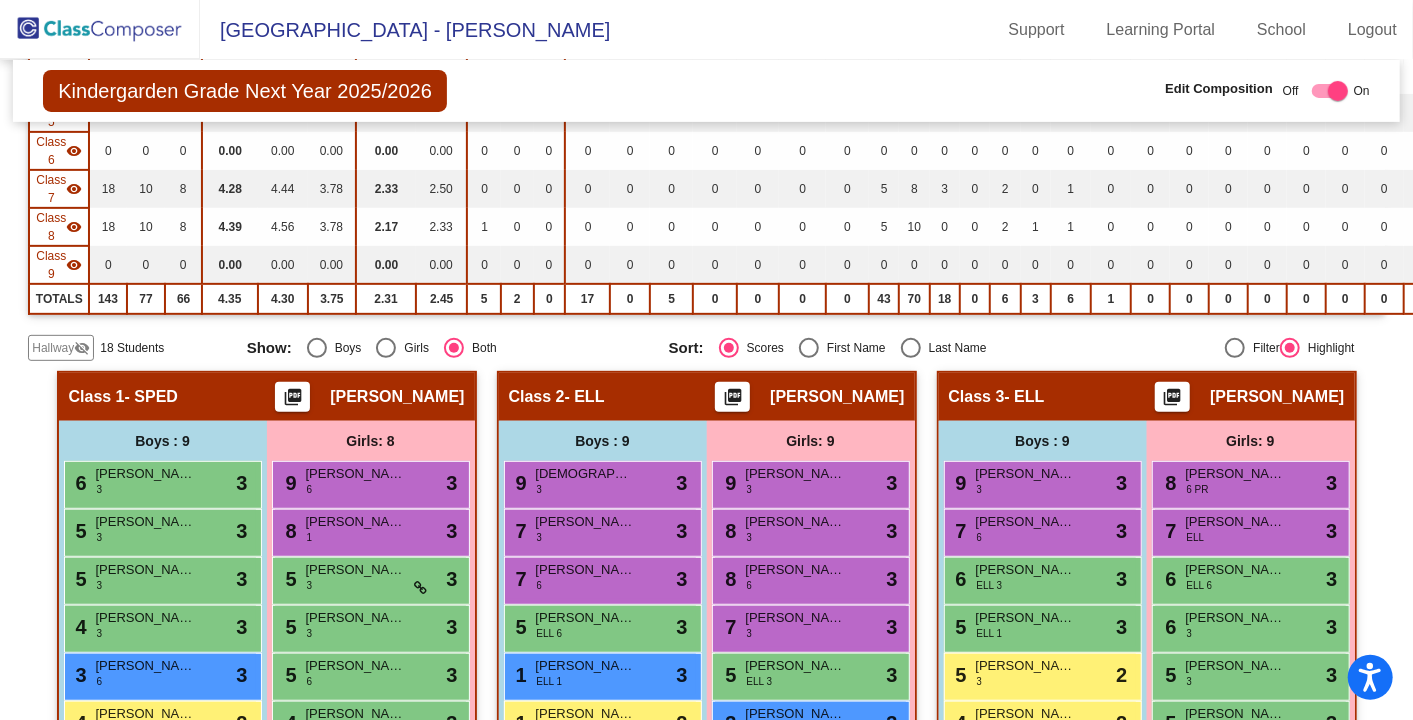 click on "Hallway" 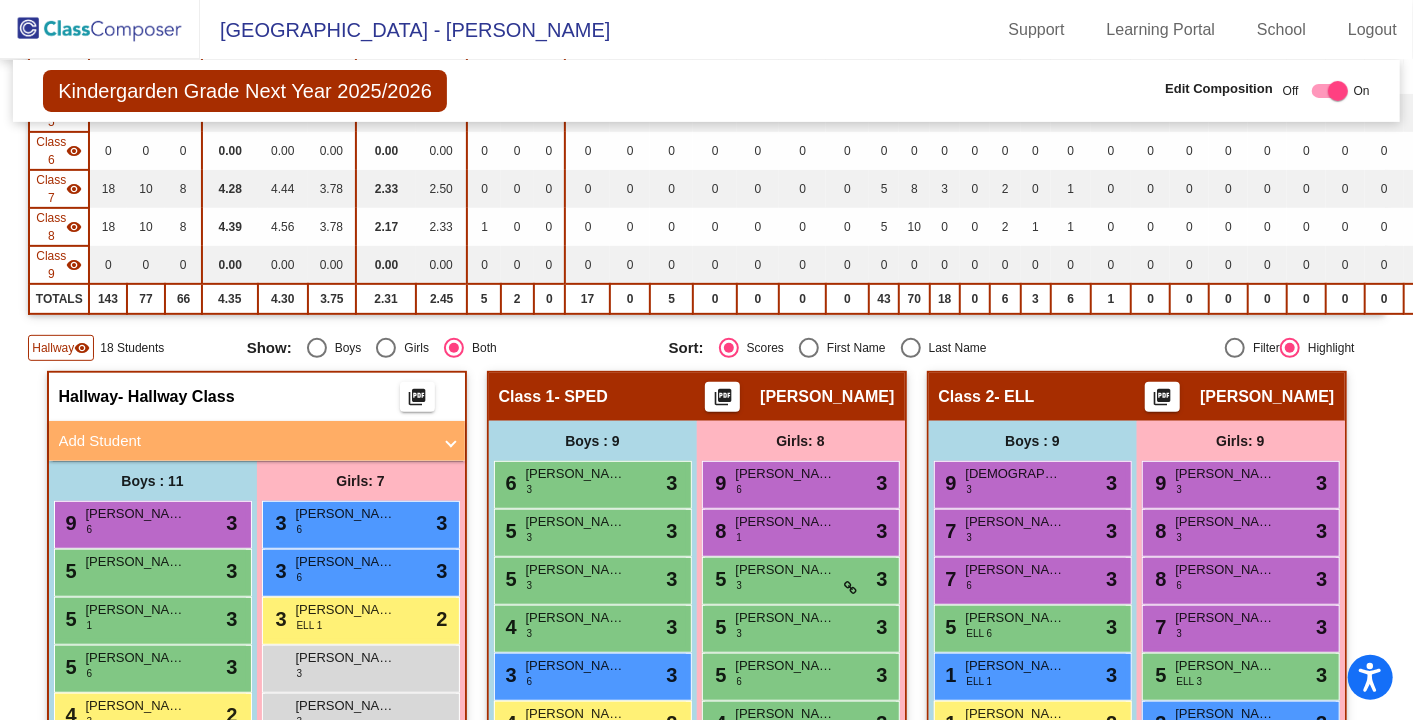 click on "Add Student" at bounding box center (245, 441) 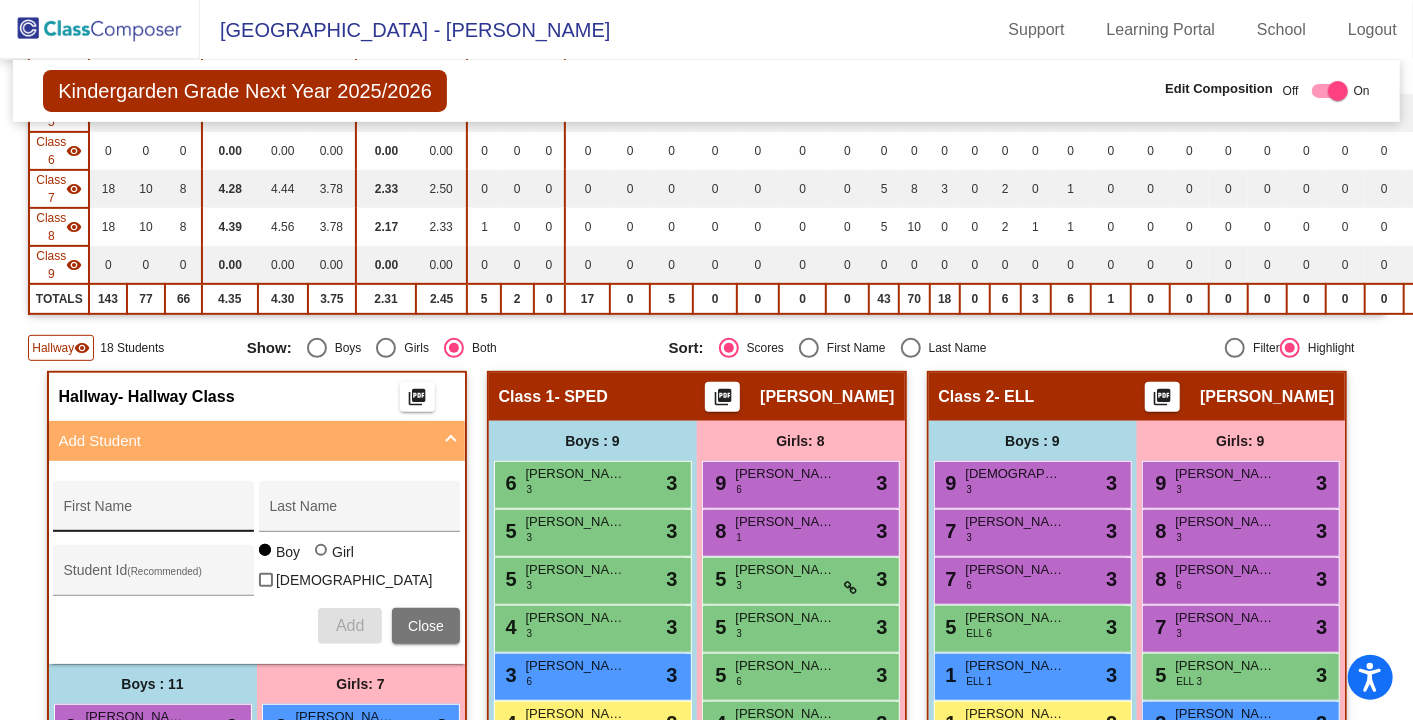 click on "First Name" at bounding box center [154, 512] 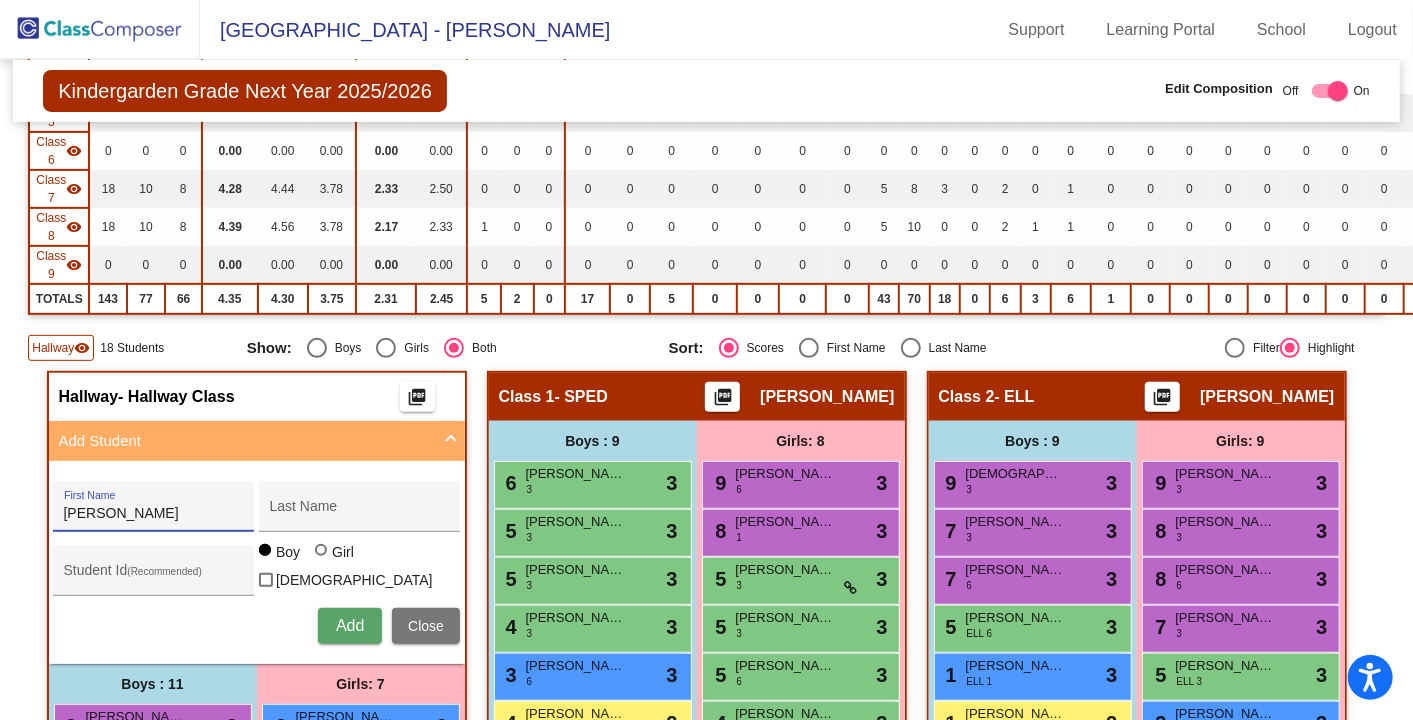 type on "[PERSON_NAME]" 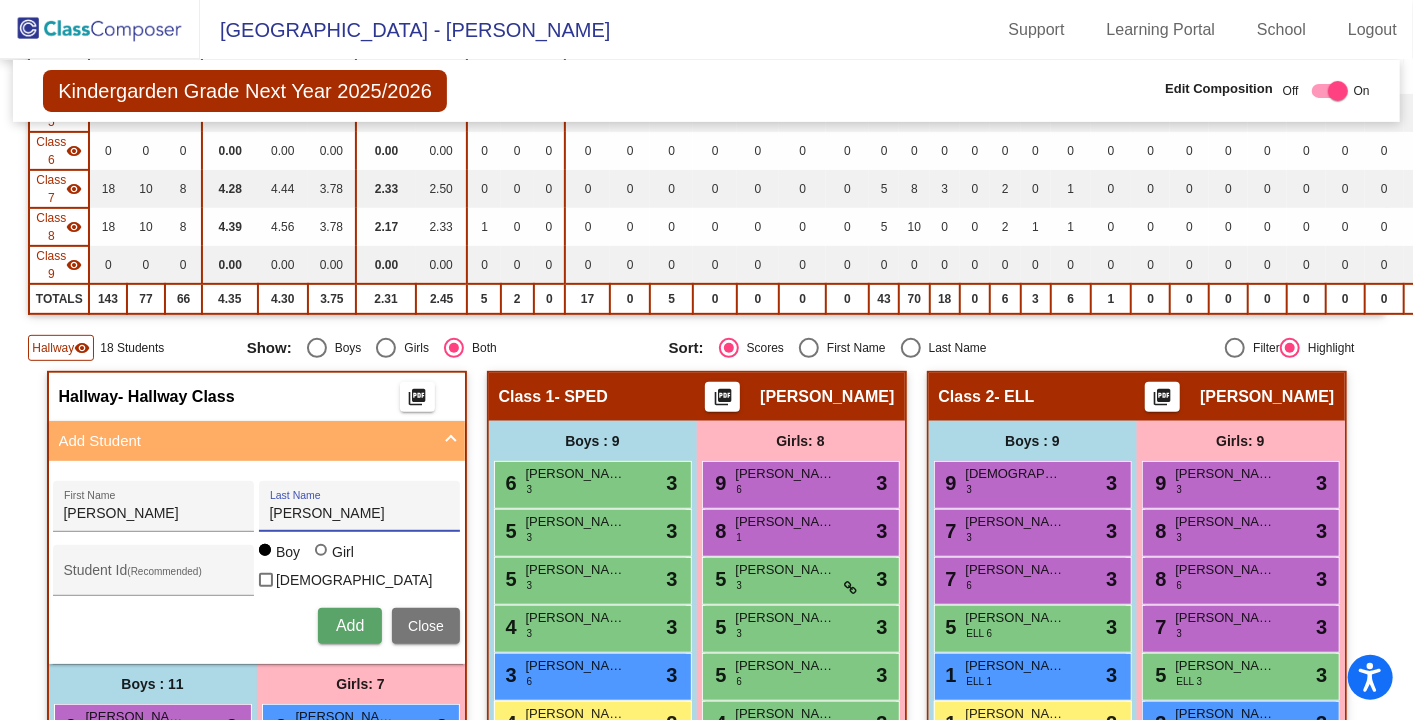 type on "[PERSON_NAME]" 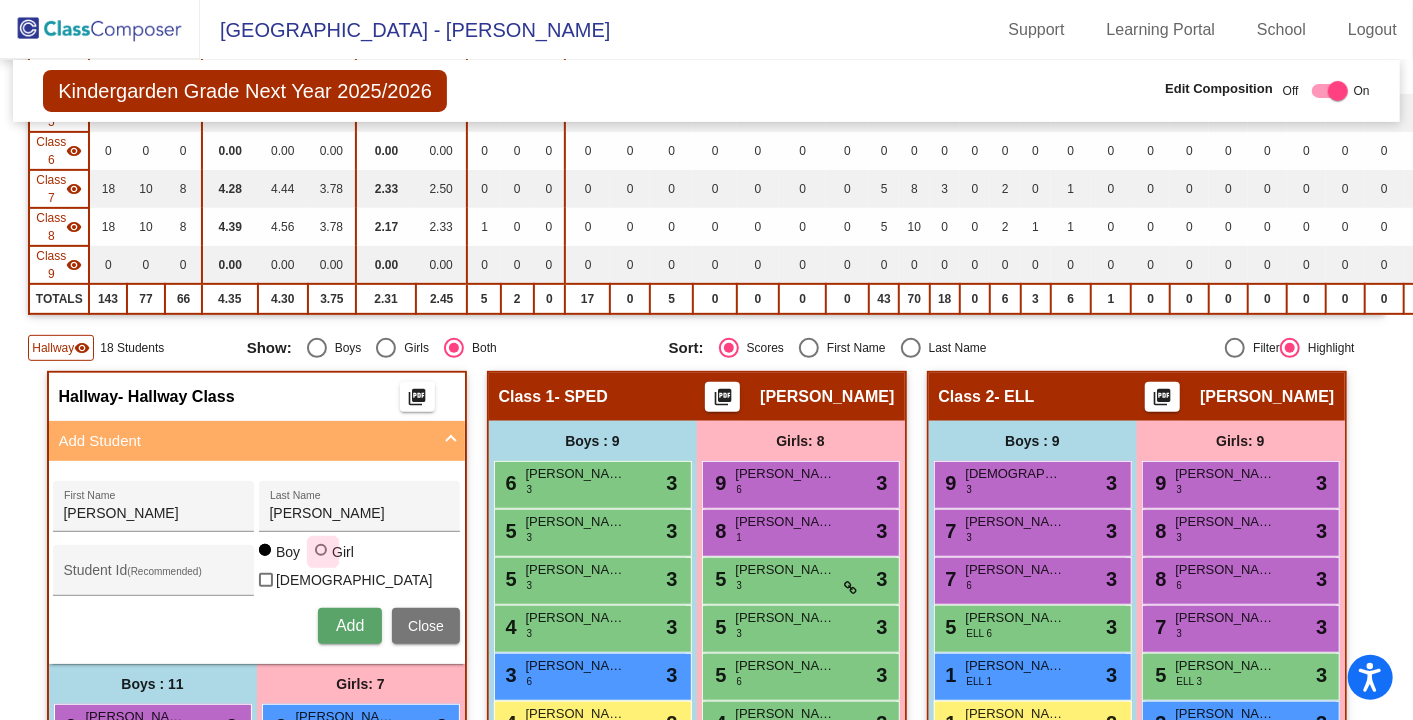 click at bounding box center [323, 552] 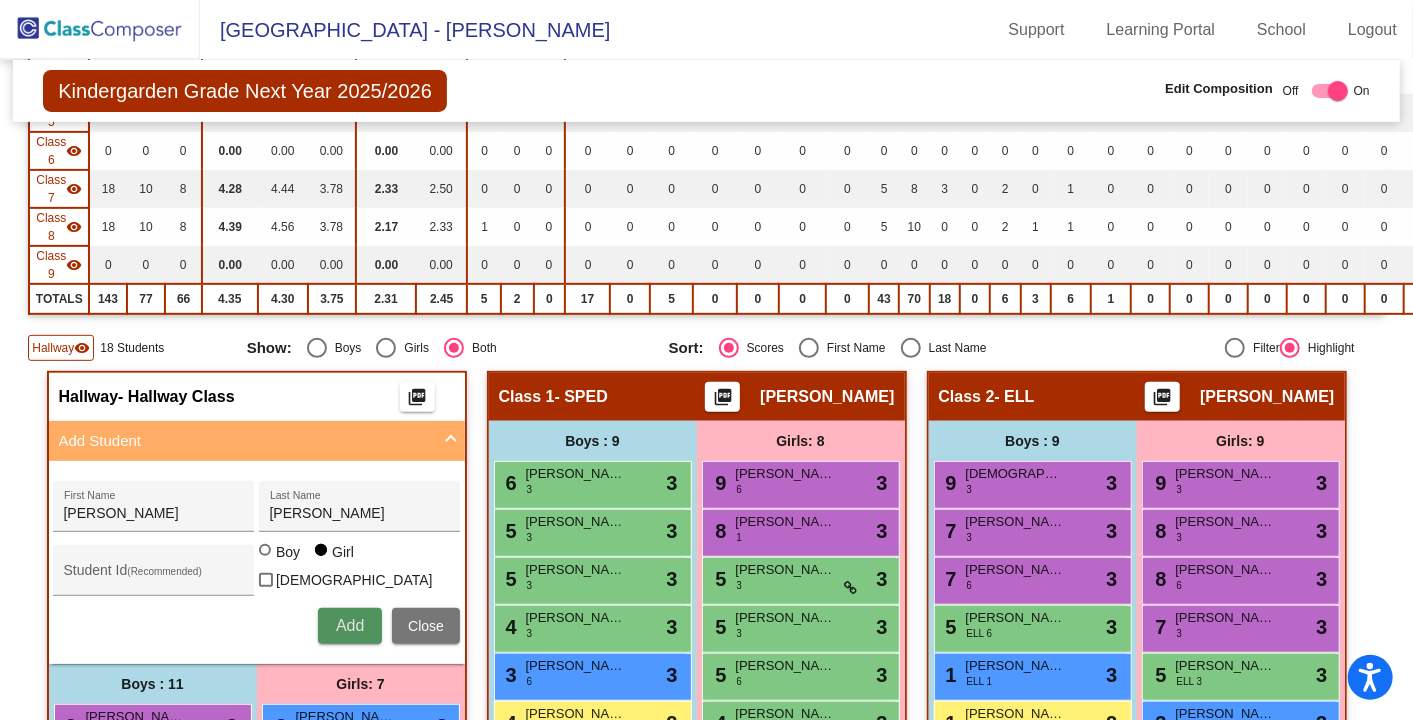 click on "Add" at bounding box center (350, 625) 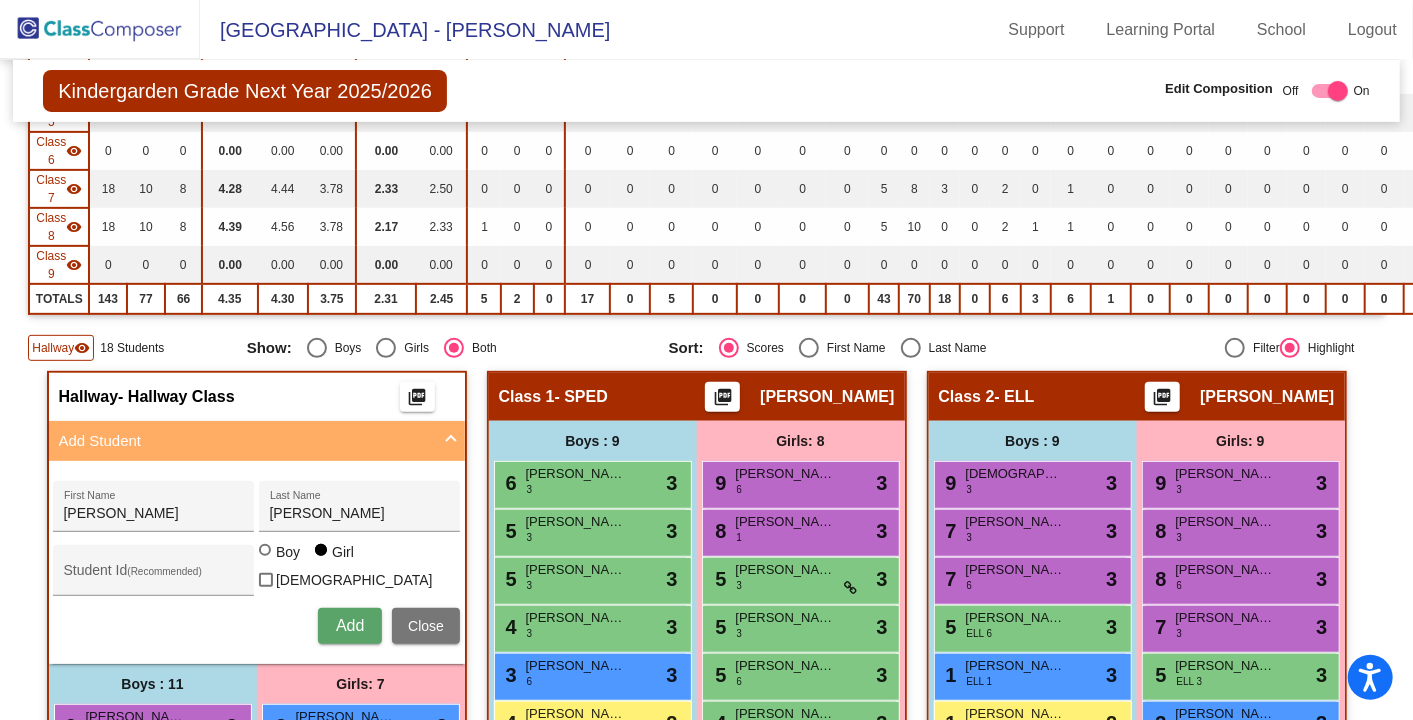 type 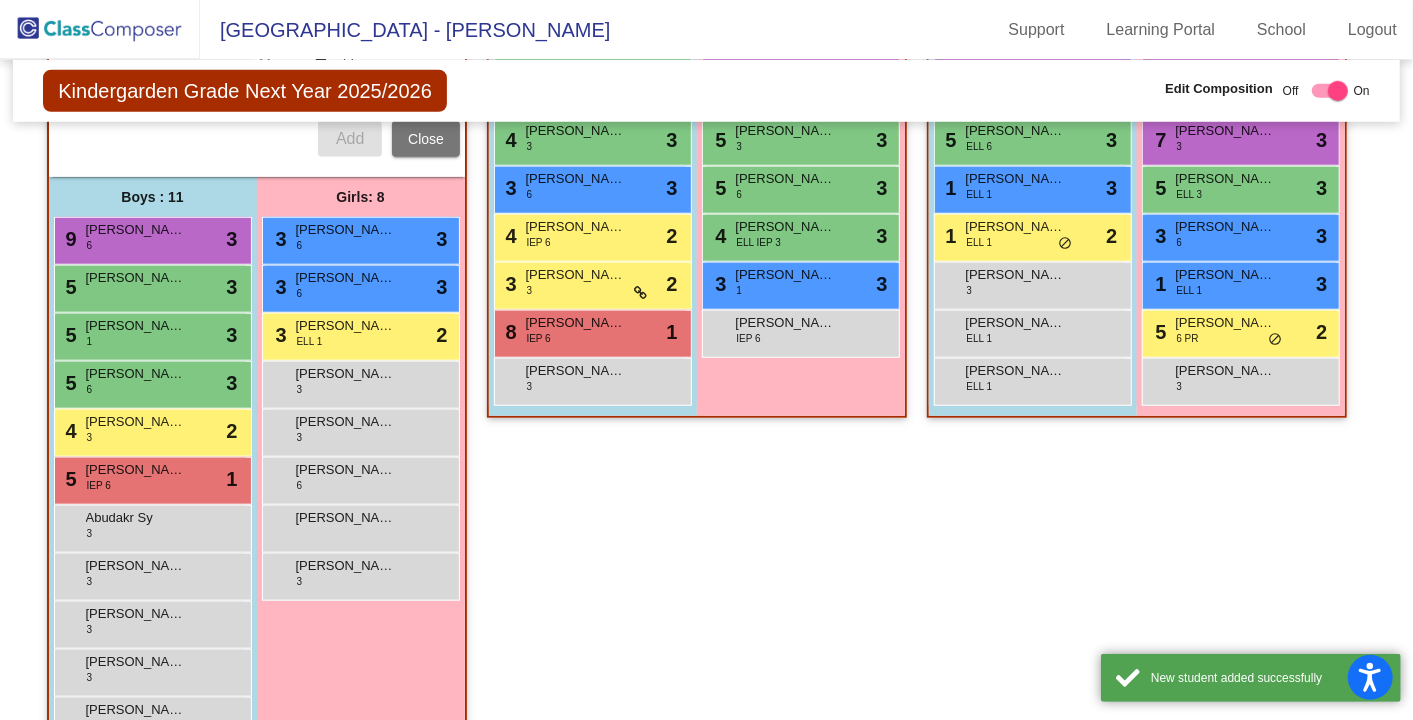 scroll, scrollTop: 924, scrollLeft: 0, axis: vertical 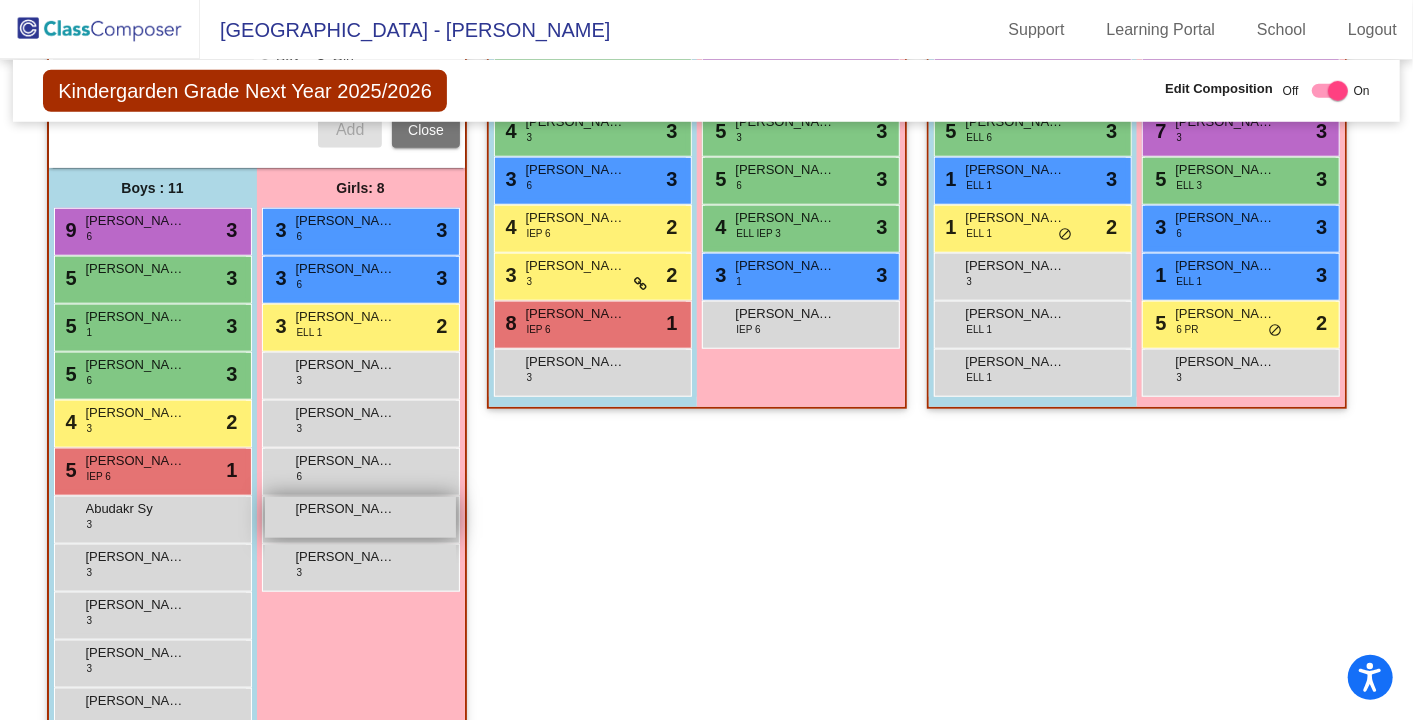 click on "[PERSON_NAME]" at bounding box center [346, 509] 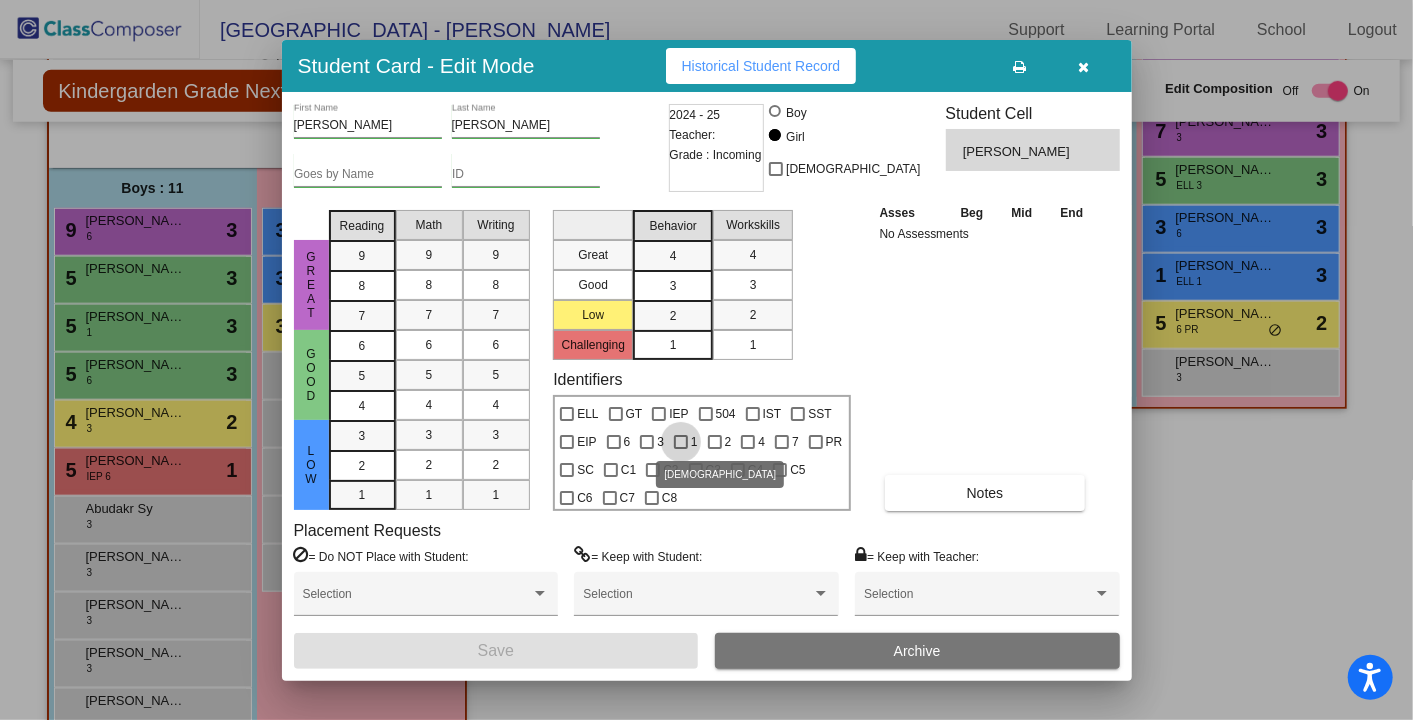 click at bounding box center (681, 442) 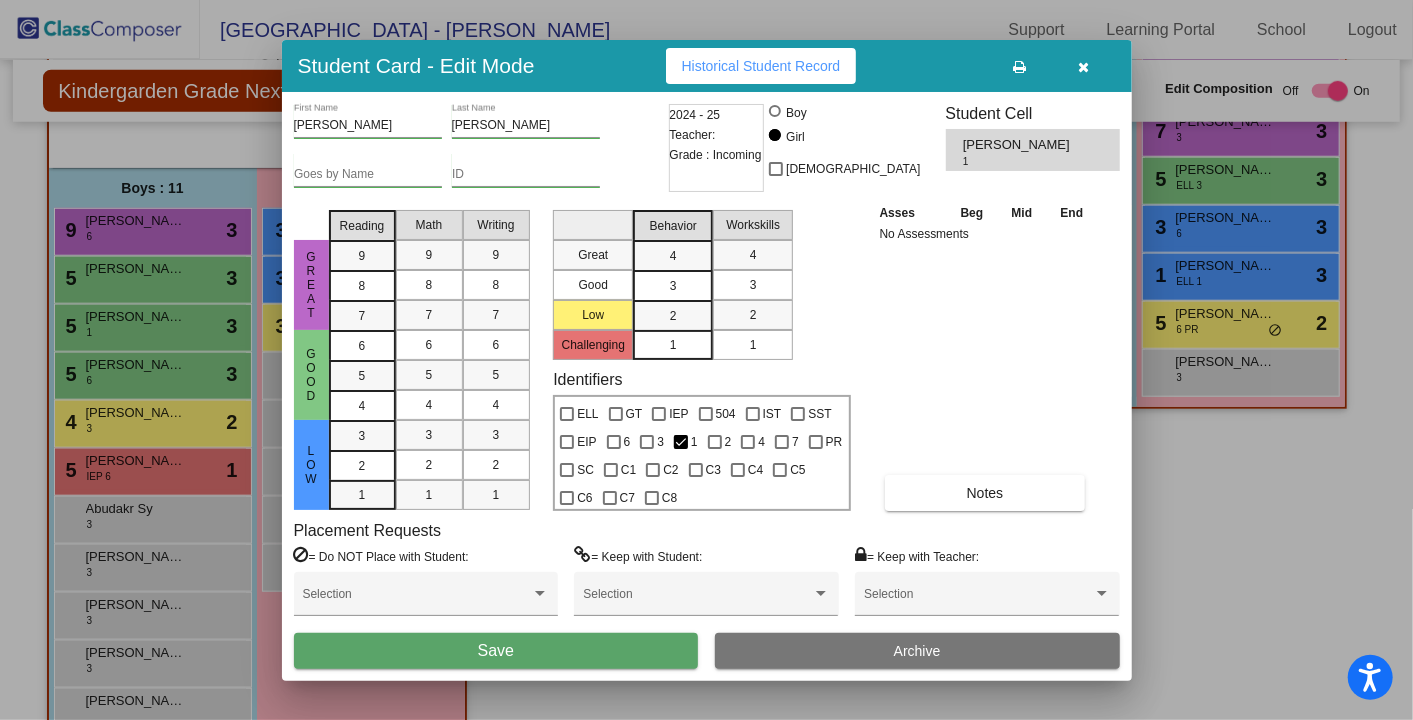 click on "Save" at bounding box center [496, 651] 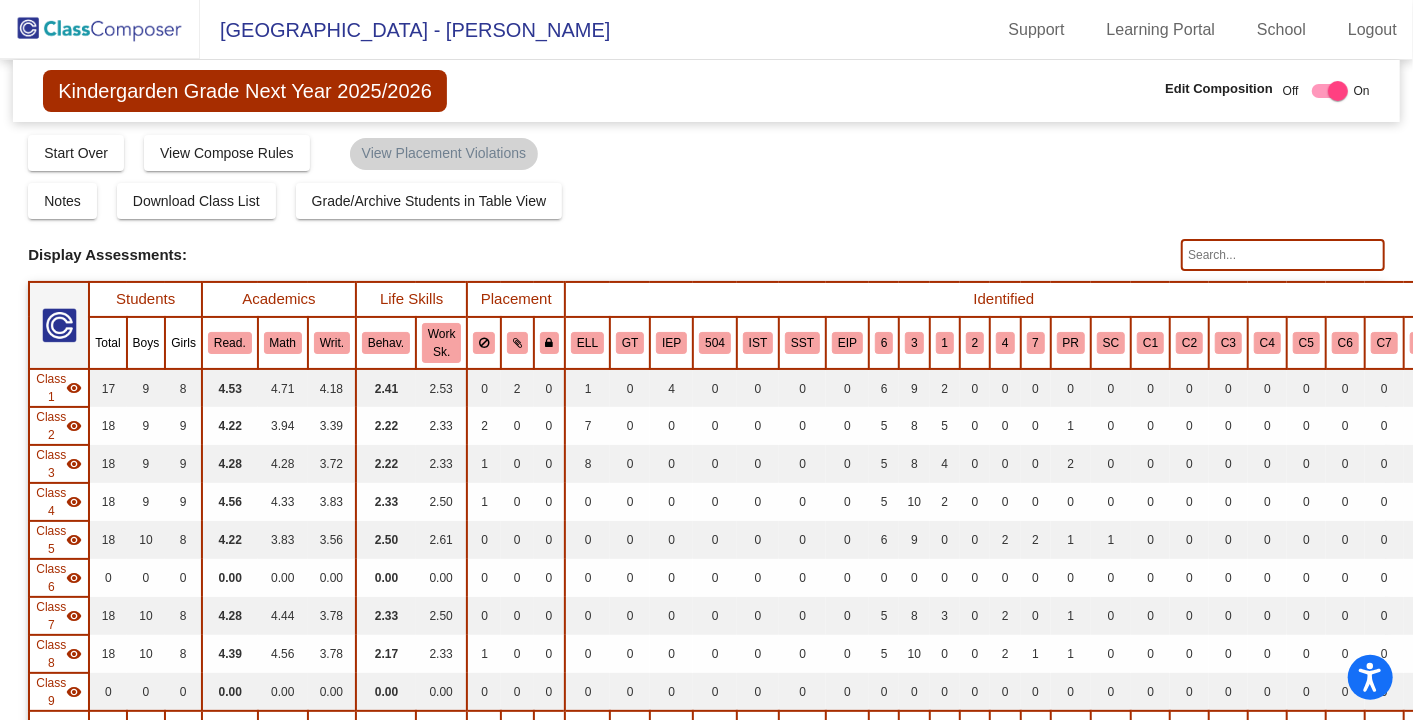 scroll, scrollTop: 0, scrollLeft: 0, axis: both 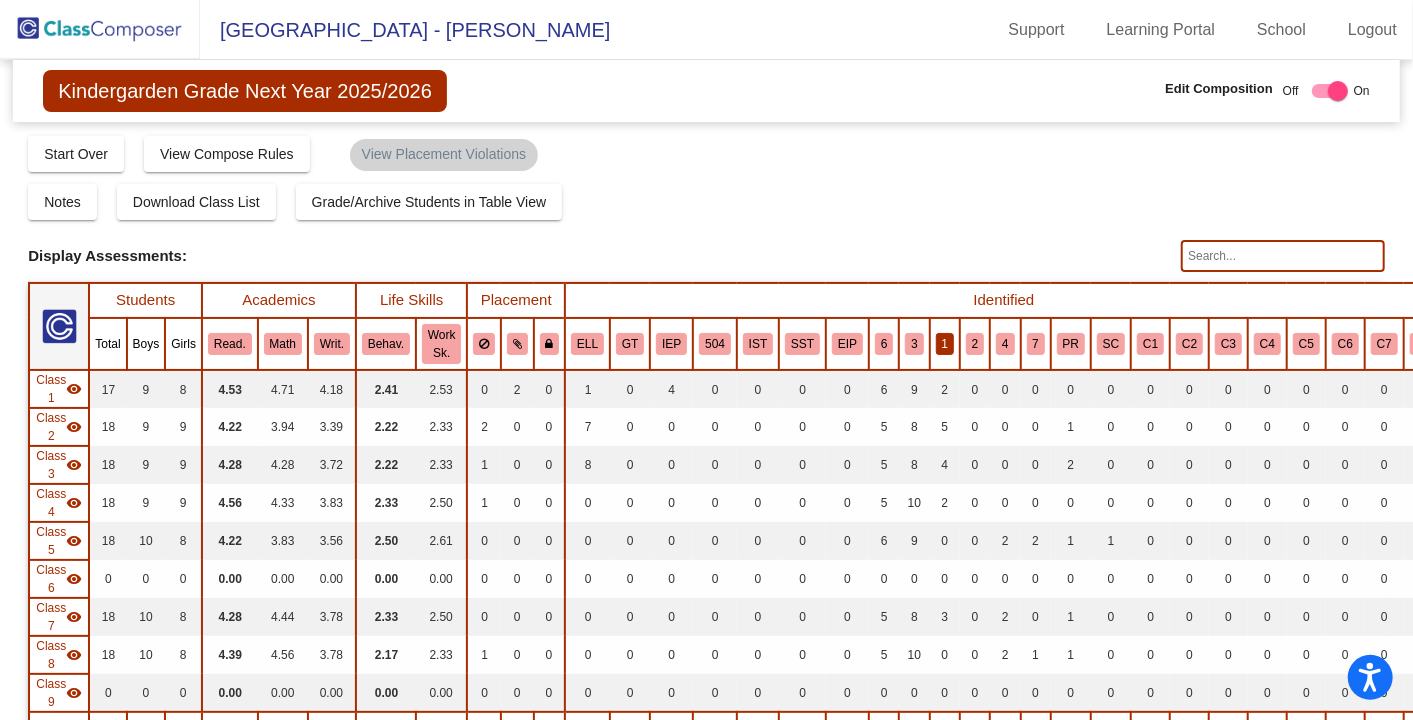 click on "1" 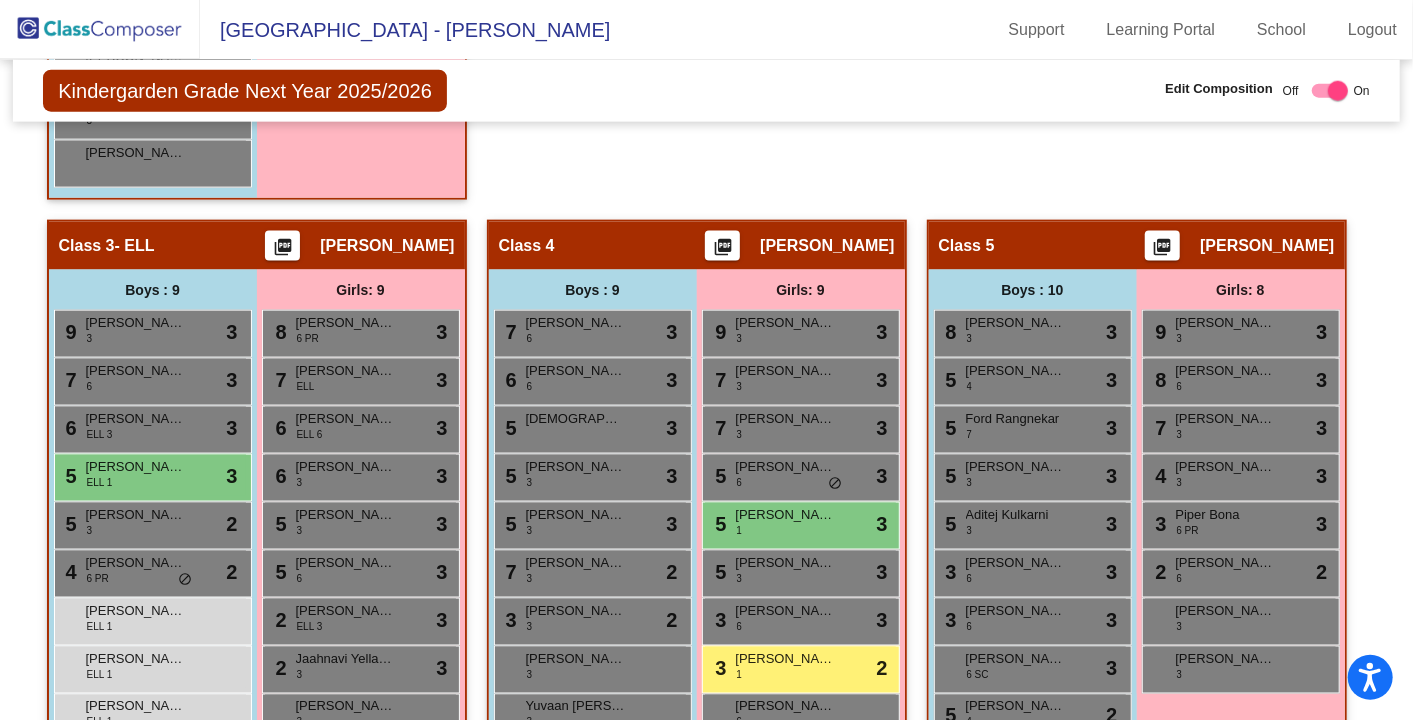 scroll, scrollTop: 1474, scrollLeft: 0, axis: vertical 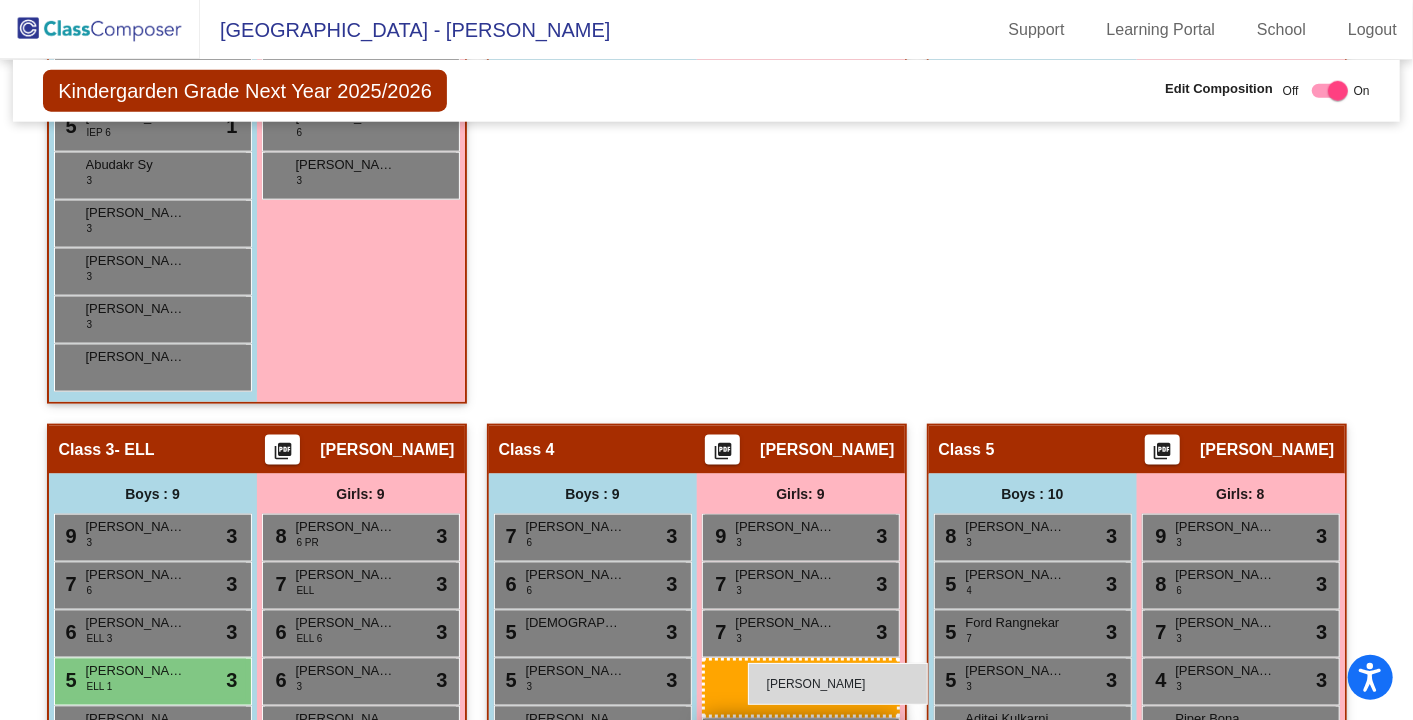 drag, startPoint x: 385, startPoint y: 258, endPoint x: 746, endPoint y: 659, distance: 539.55725 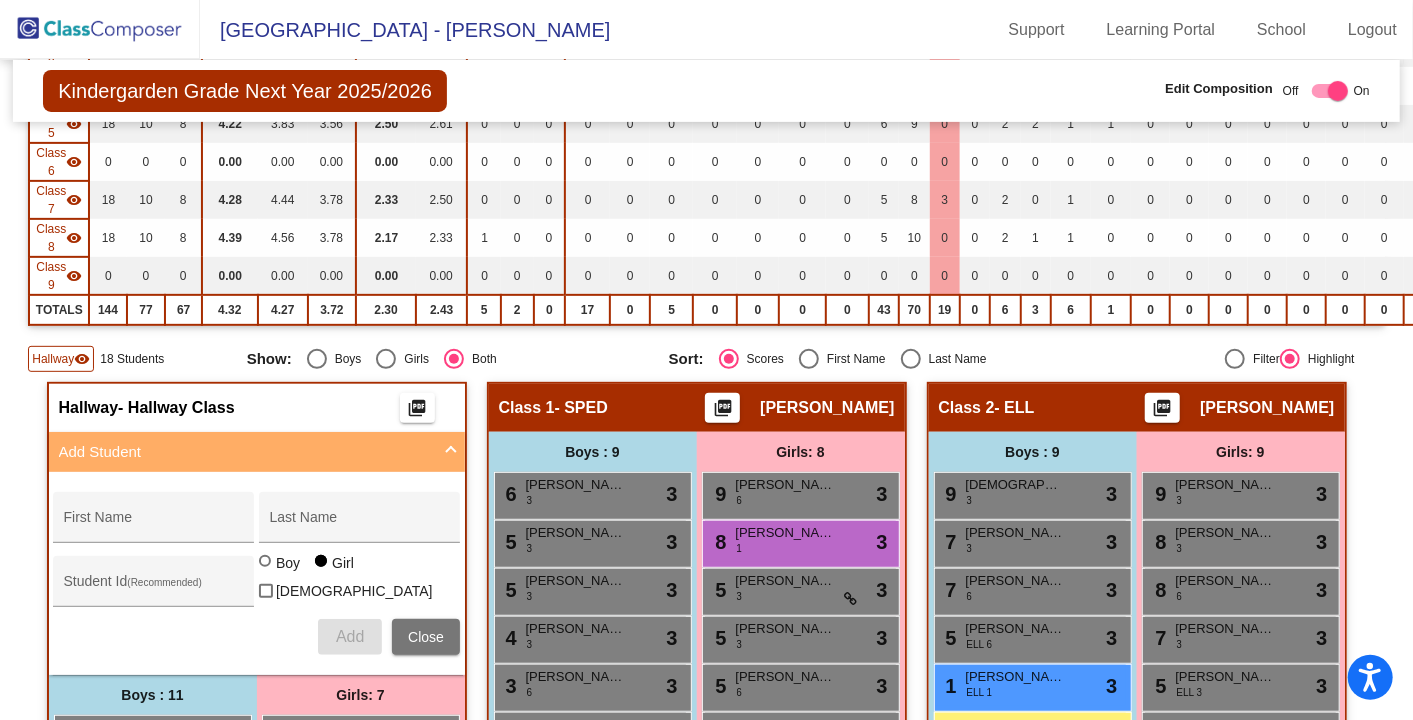 scroll, scrollTop: 417, scrollLeft: 0, axis: vertical 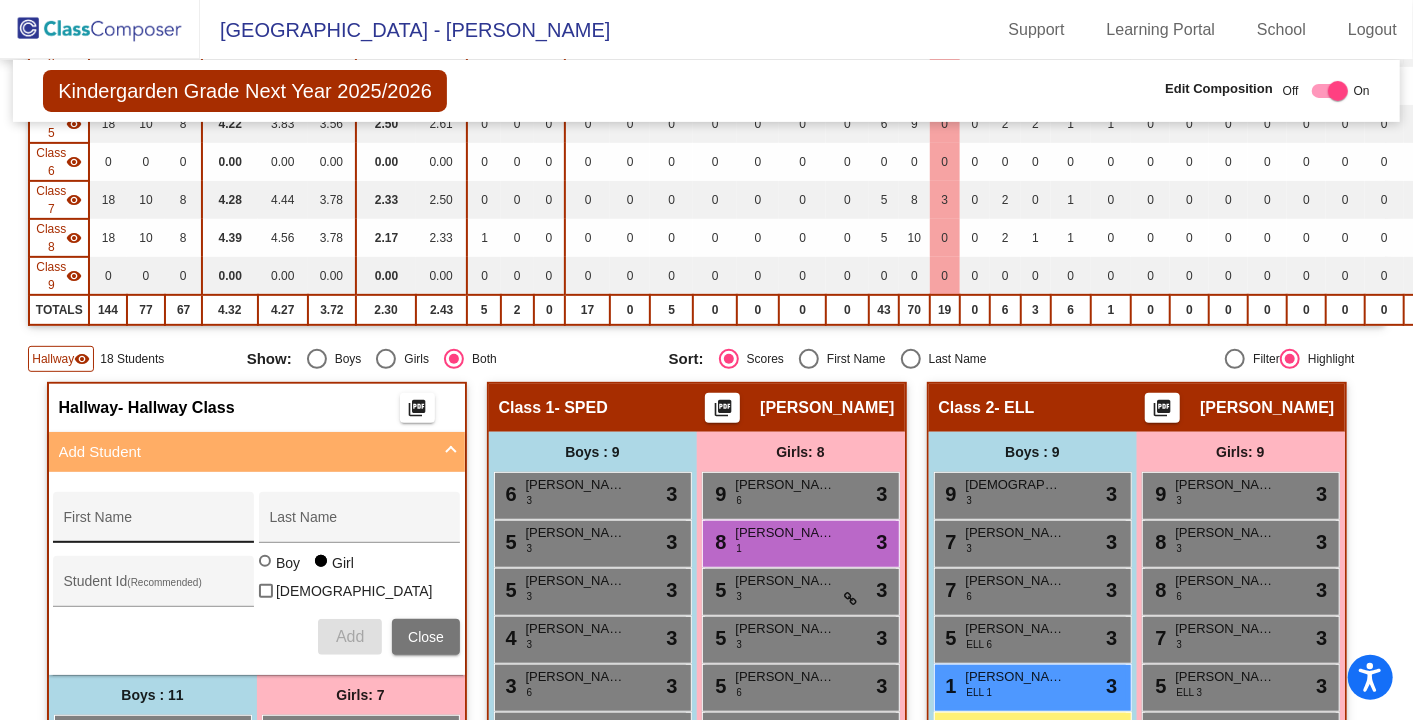 click on "First Name" at bounding box center [154, 523] 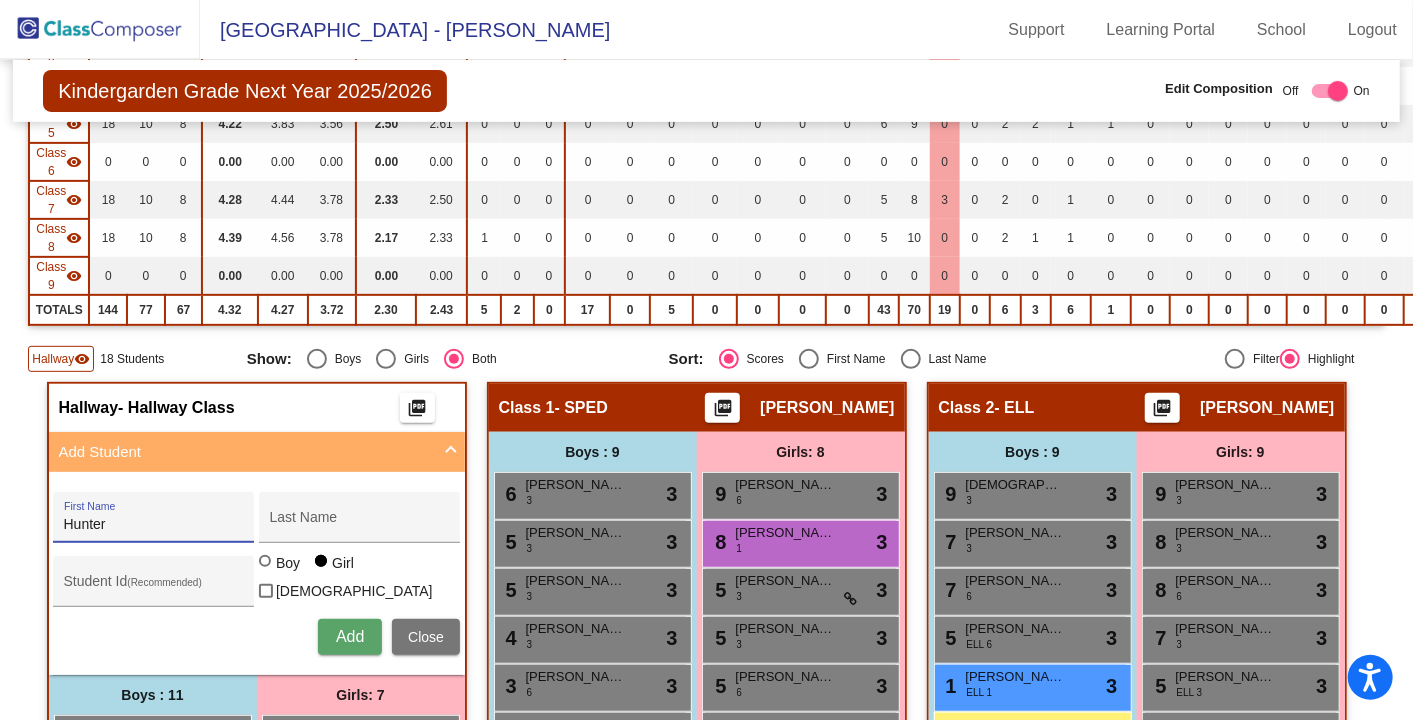 type on "Hunter" 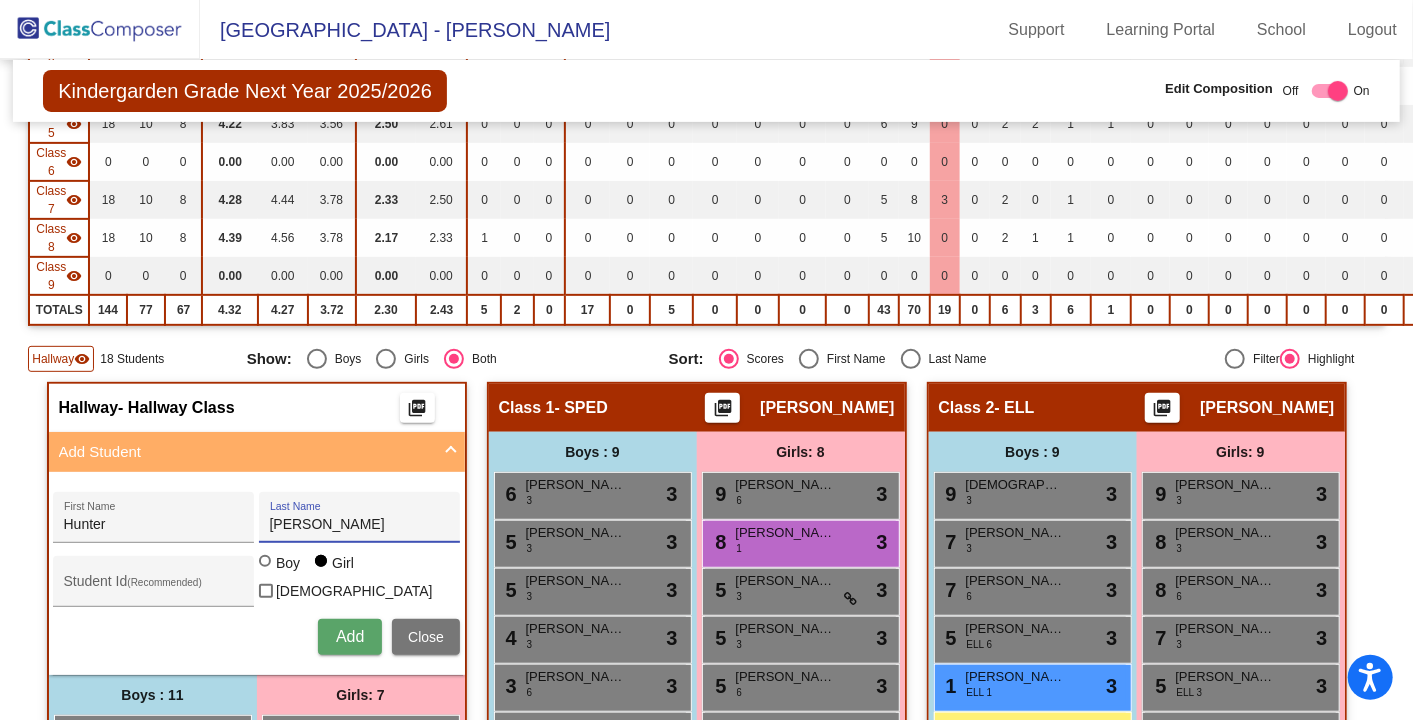 type on "[PERSON_NAME]" 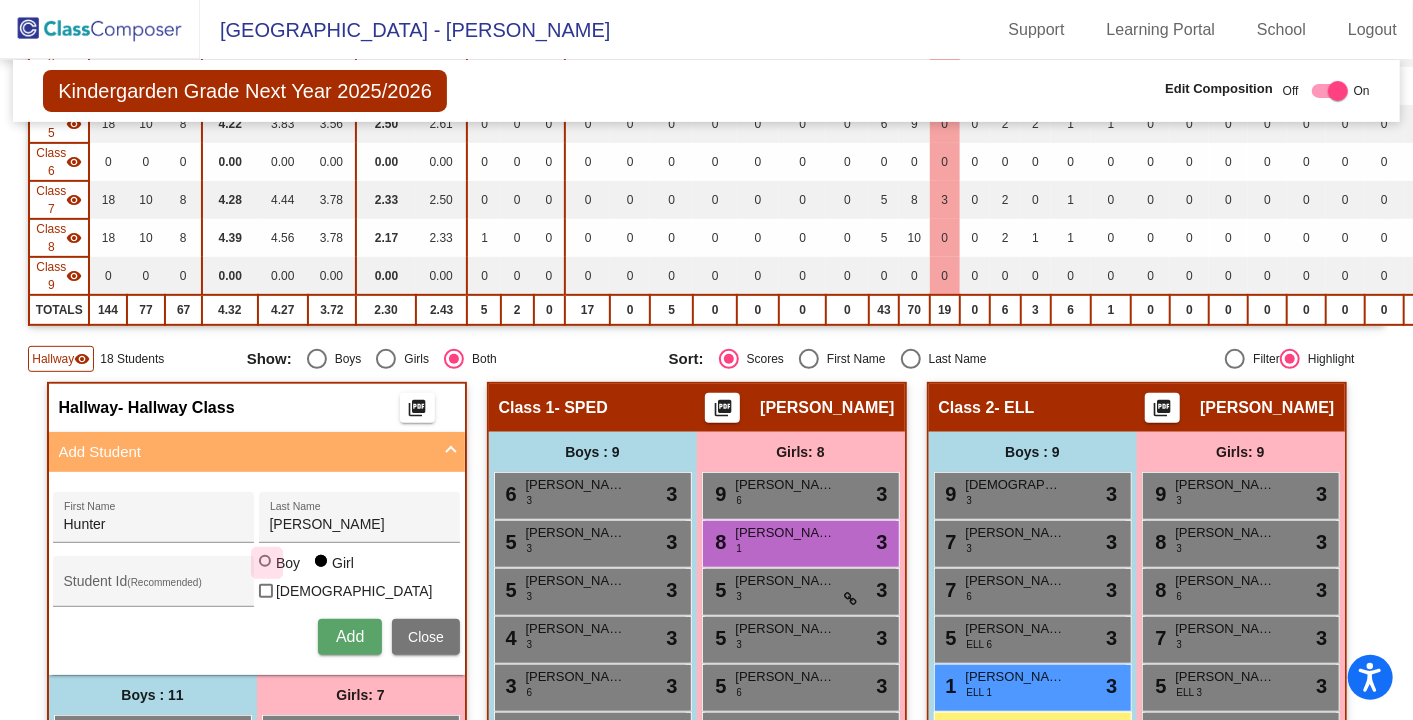 click at bounding box center (267, 563) 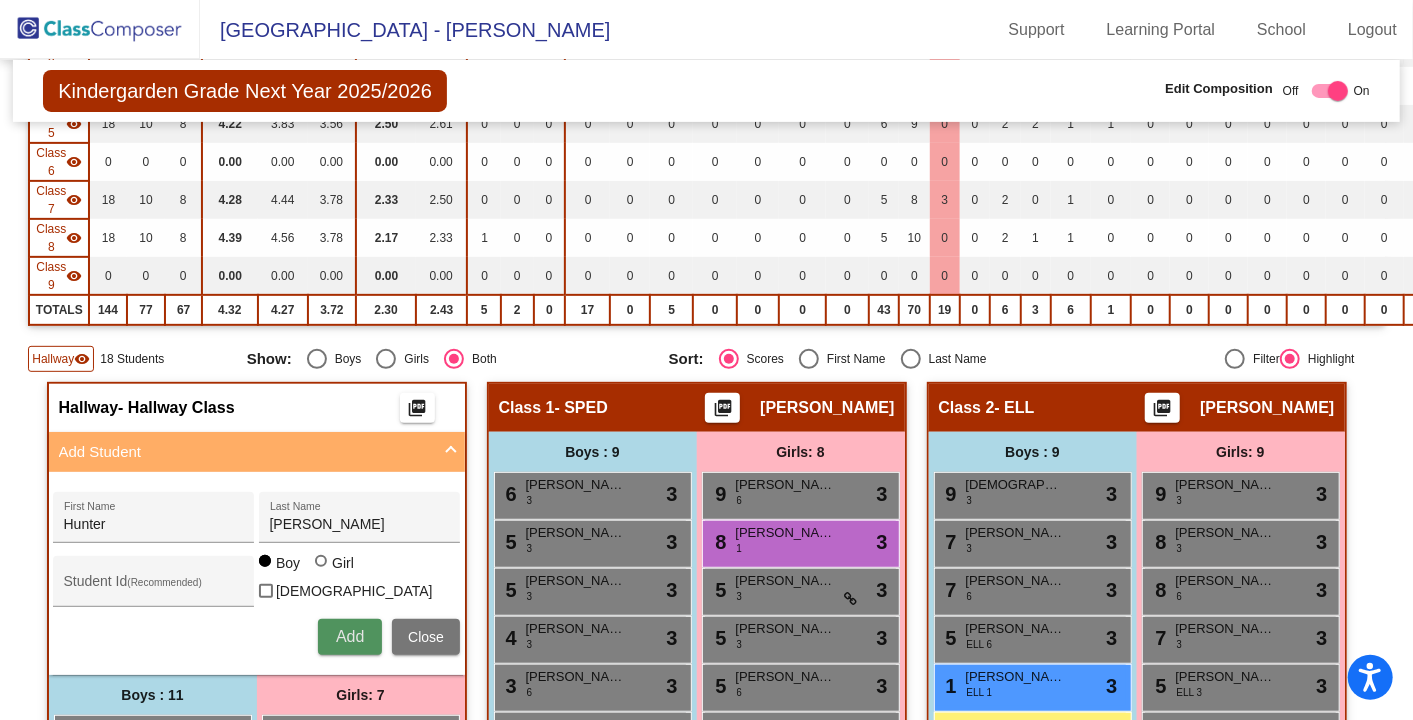 click on "Add" at bounding box center (350, 637) 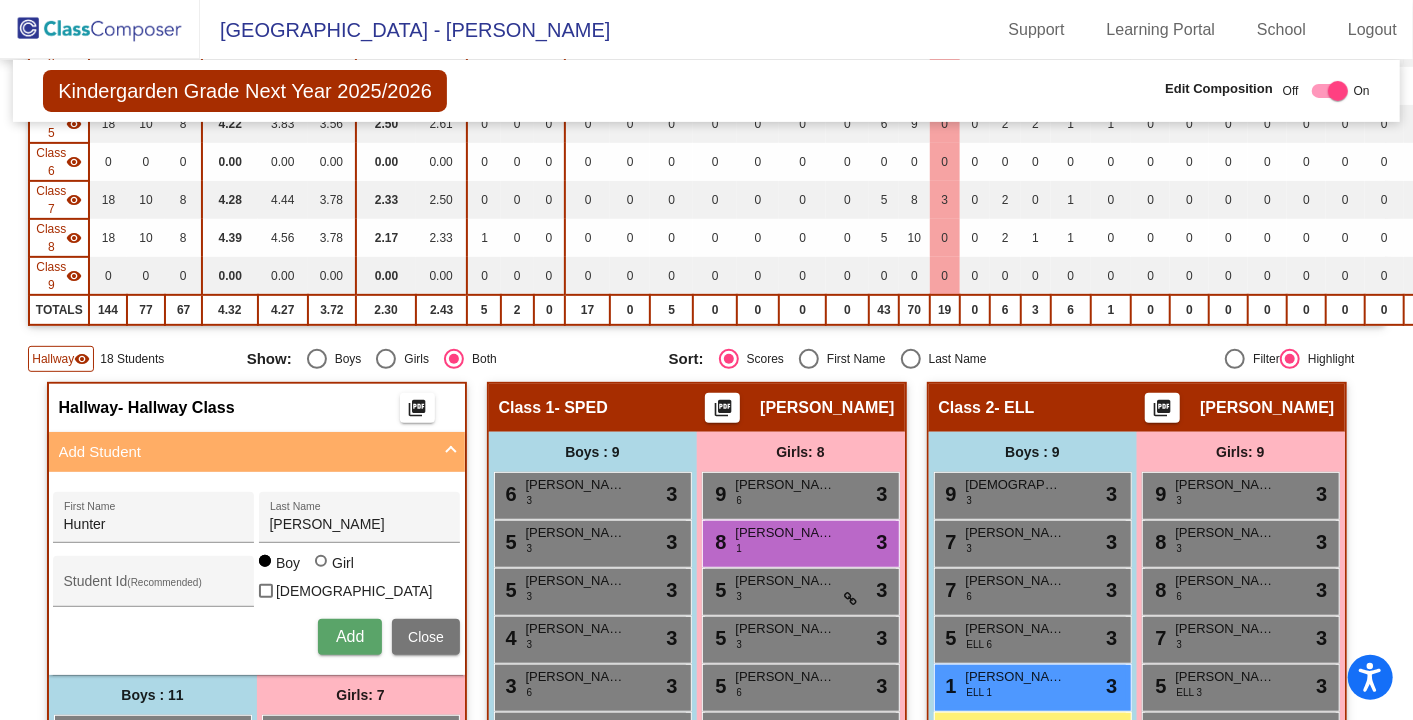type 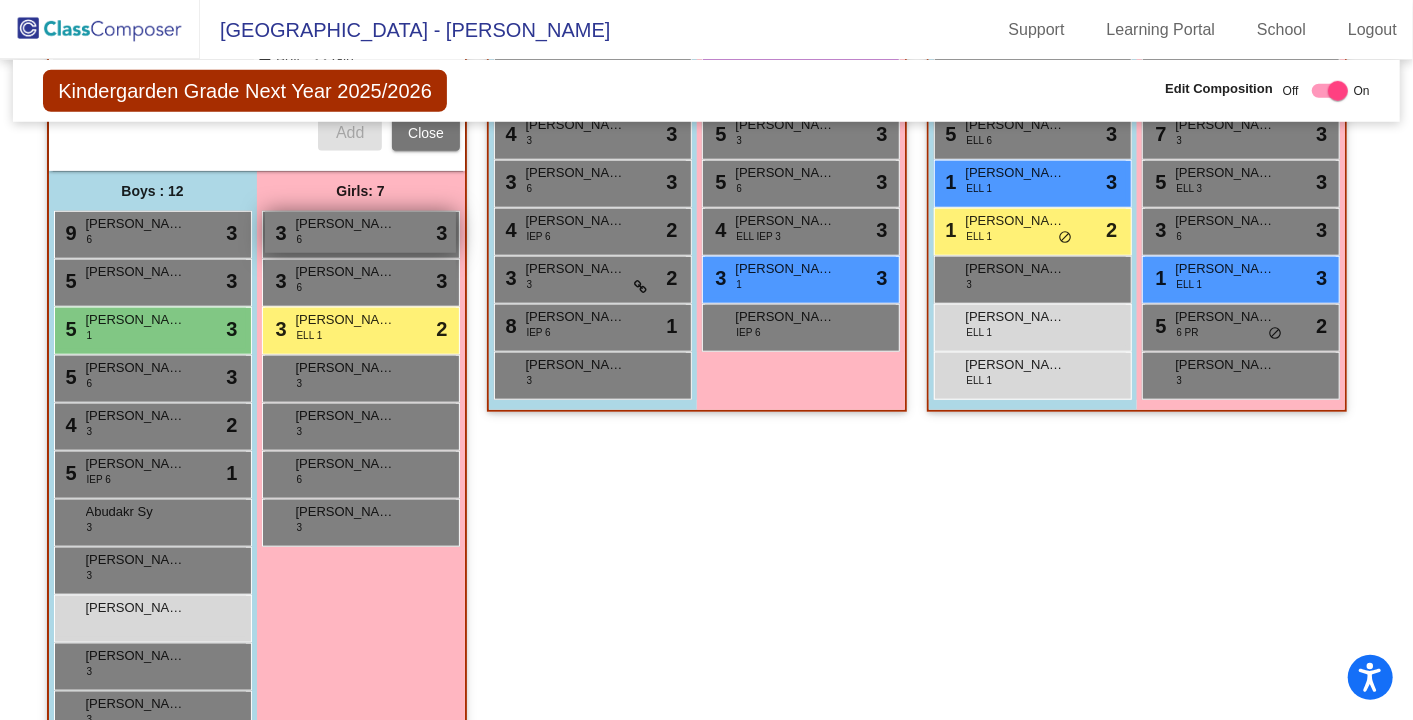scroll, scrollTop: 922, scrollLeft: 0, axis: vertical 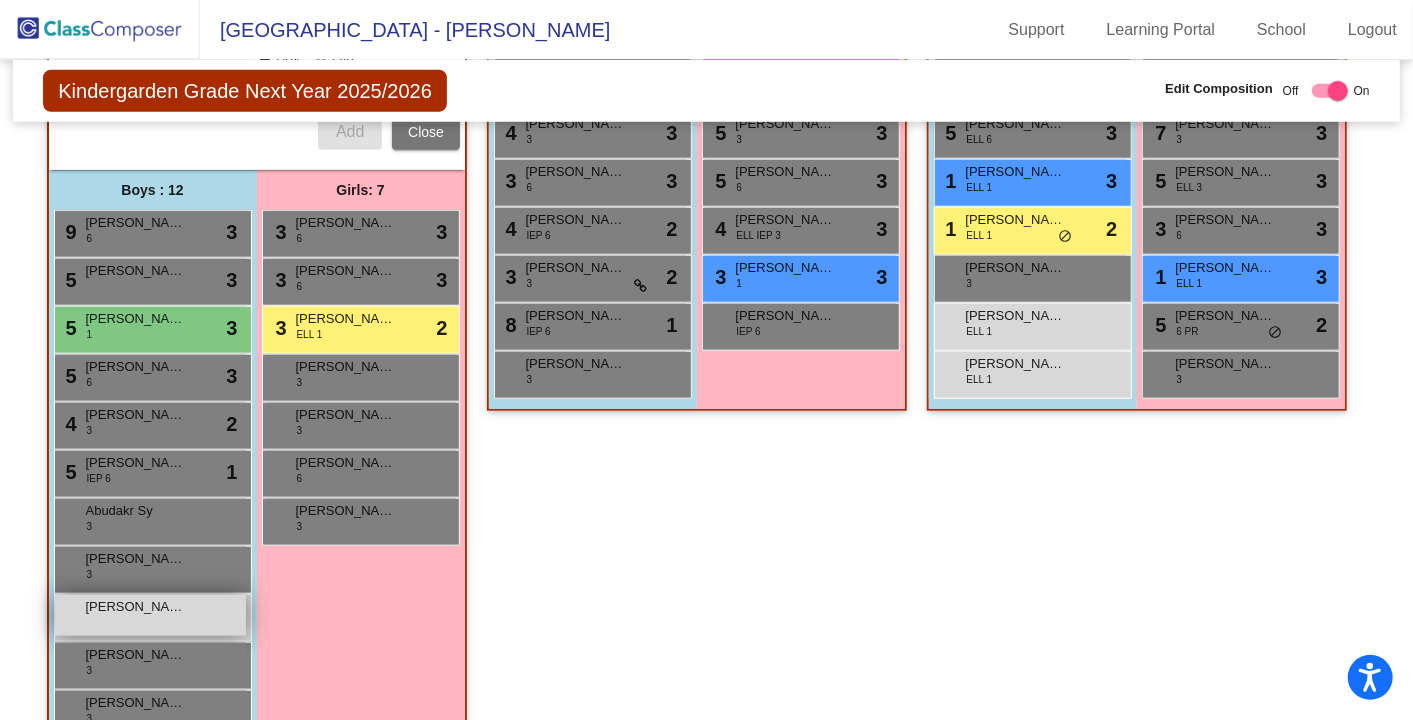 click on "[PERSON_NAME]" at bounding box center (136, 607) 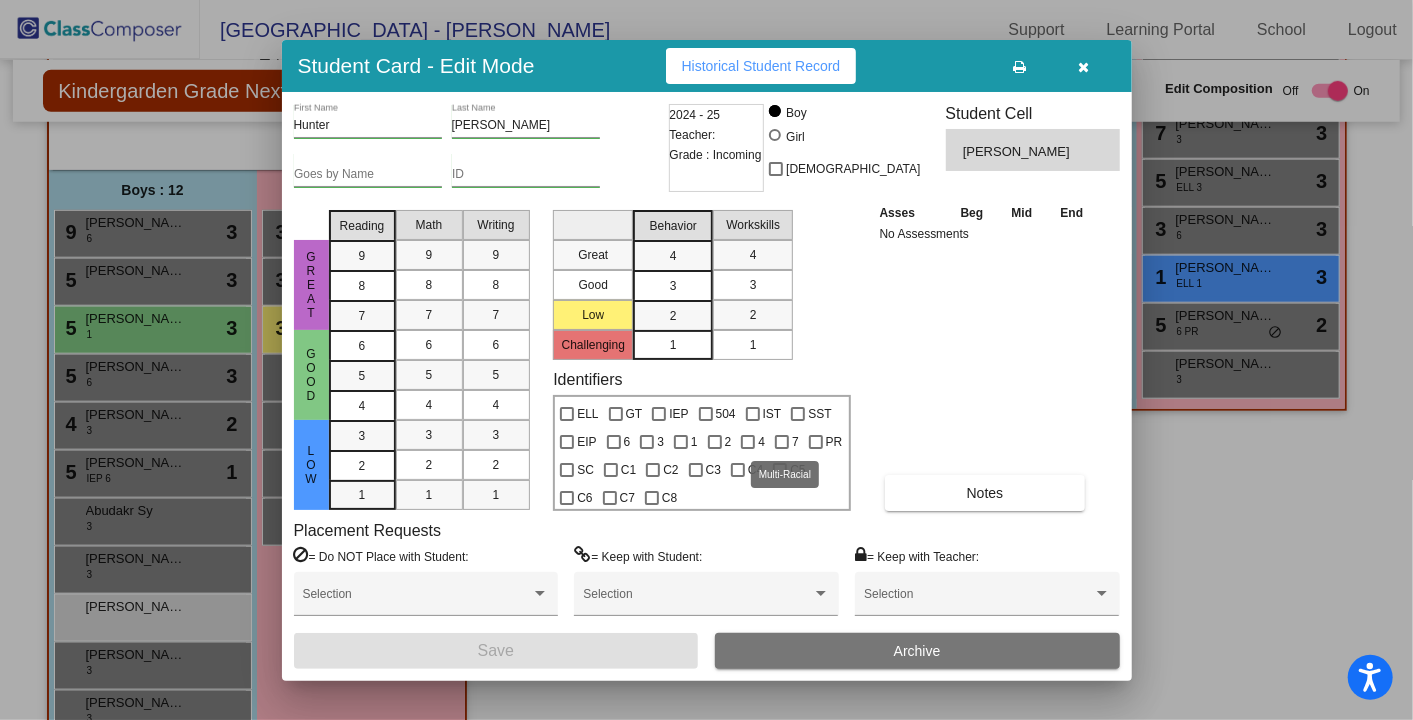 click at bounding box center [782, 442] 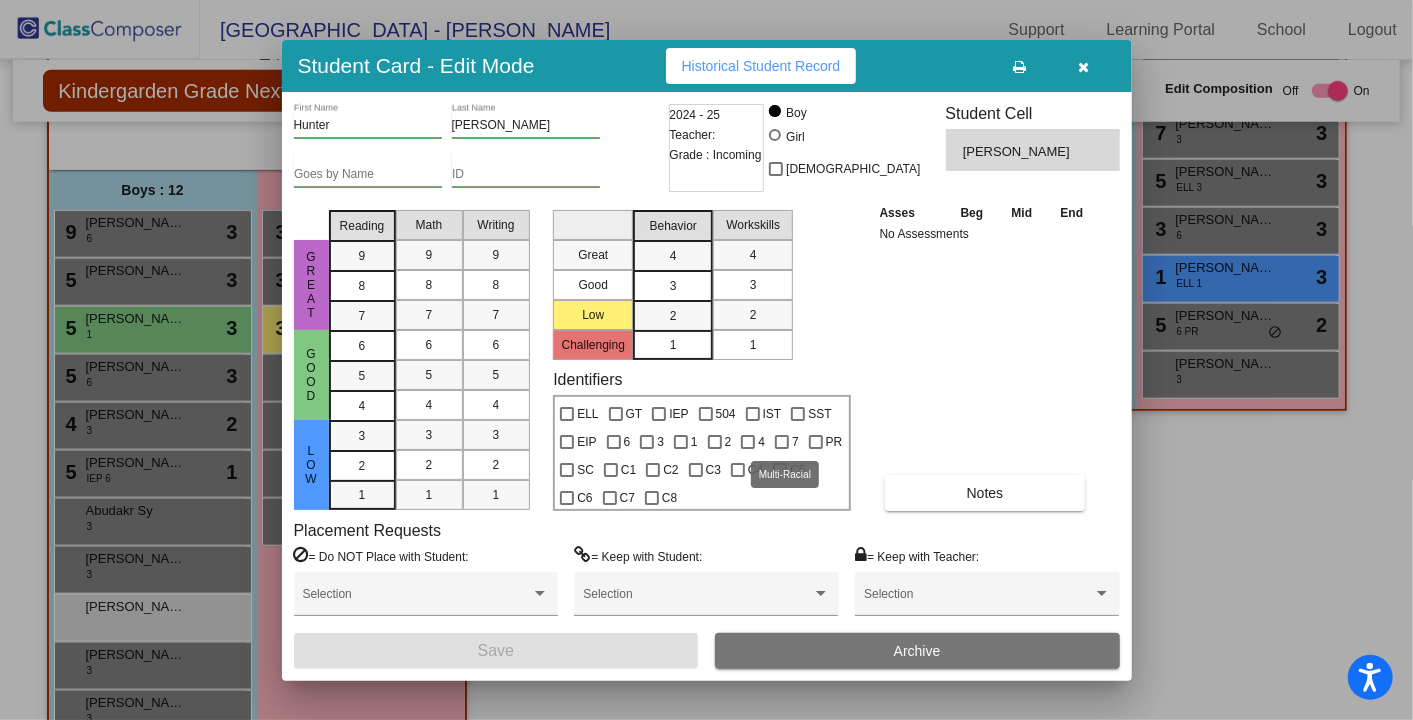 checkbox on "true" 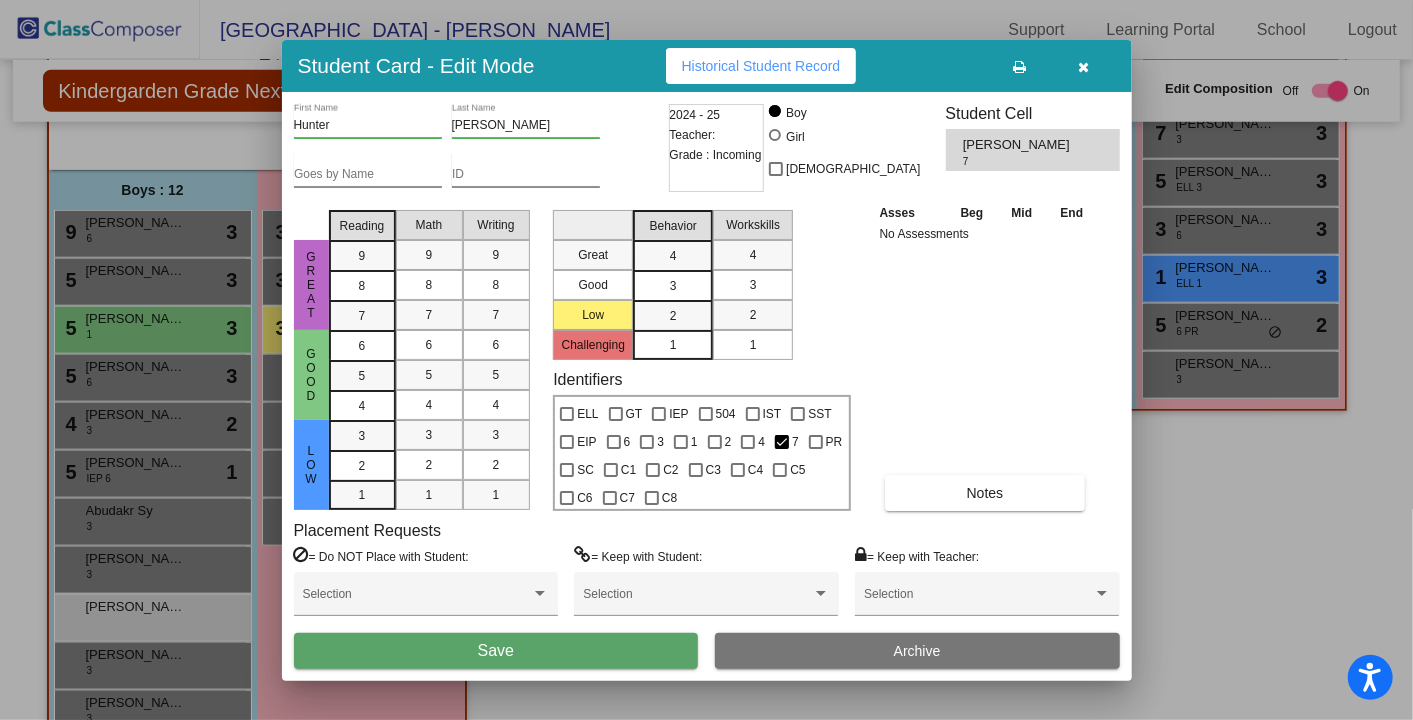 click on "Save" at bounding box center (496, 651) 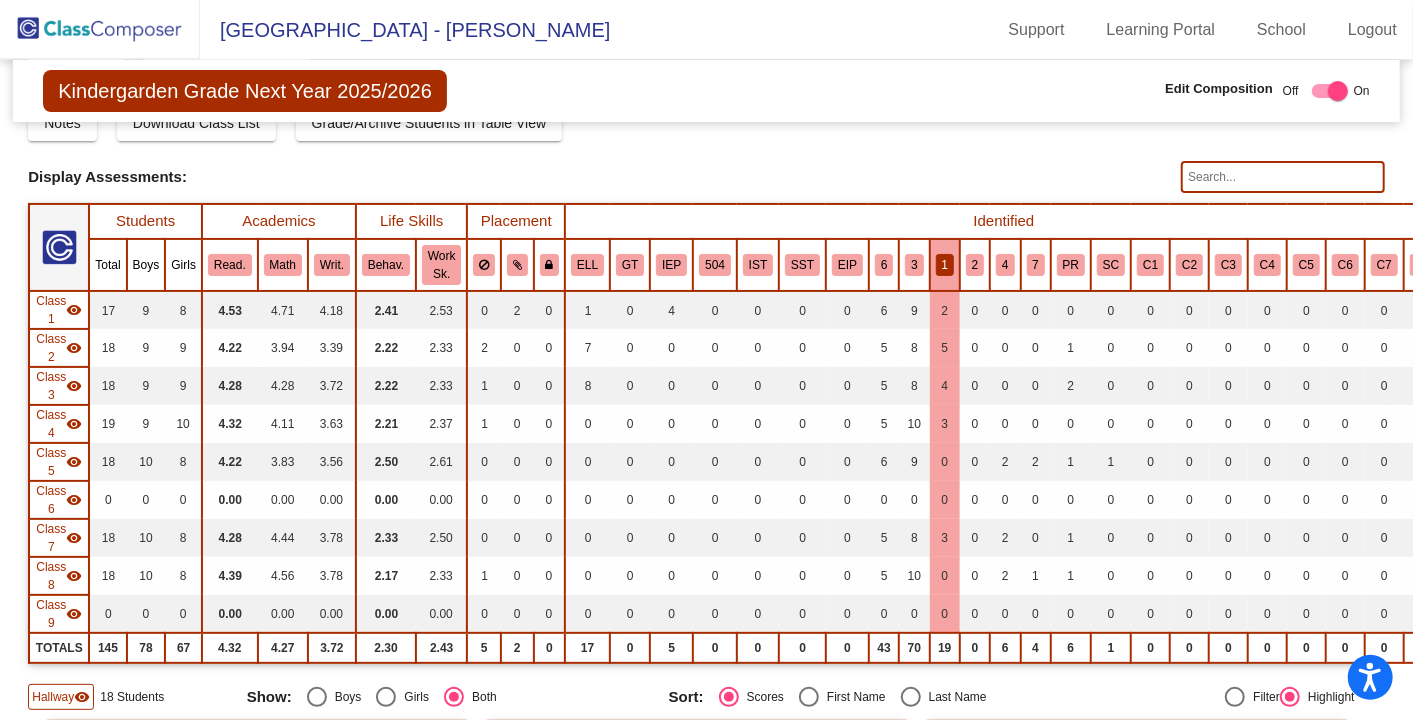 scroll, scrollTop: 0, scrollLeft: 0, axis: both 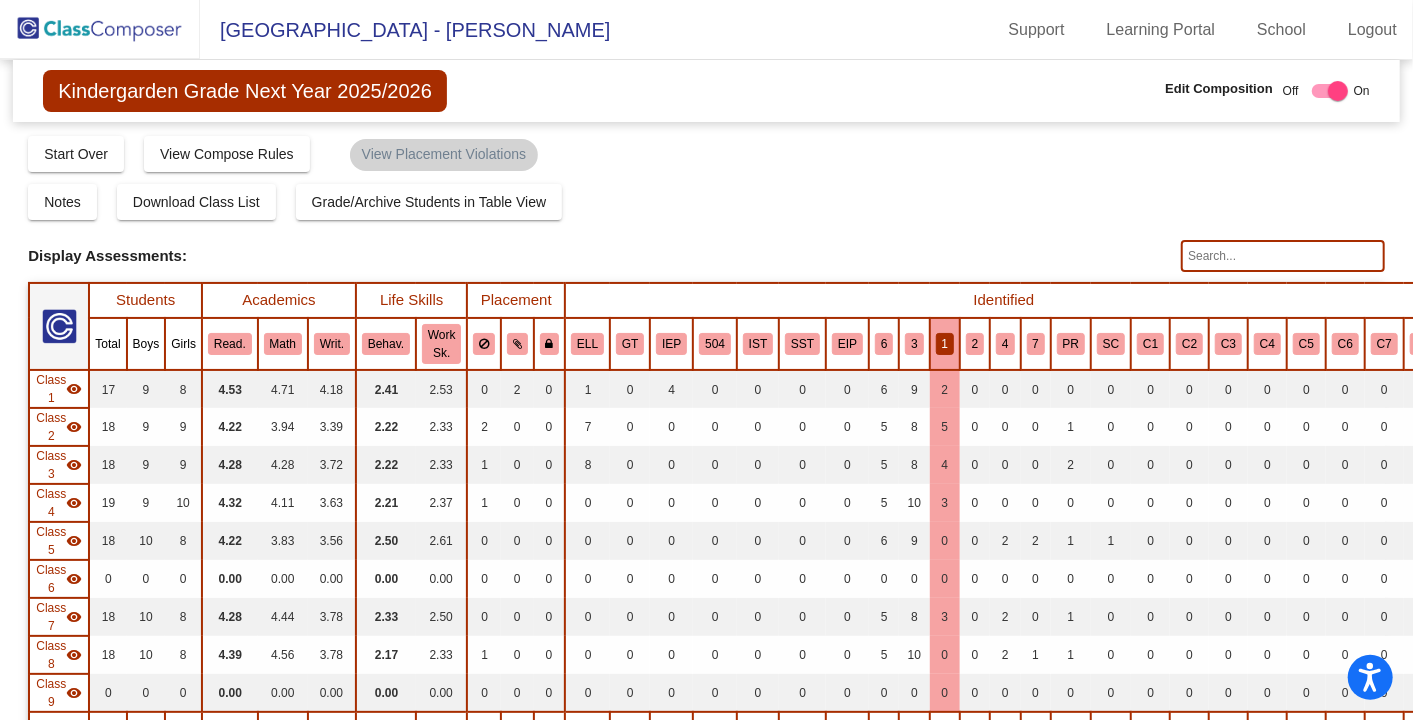 click on "7" 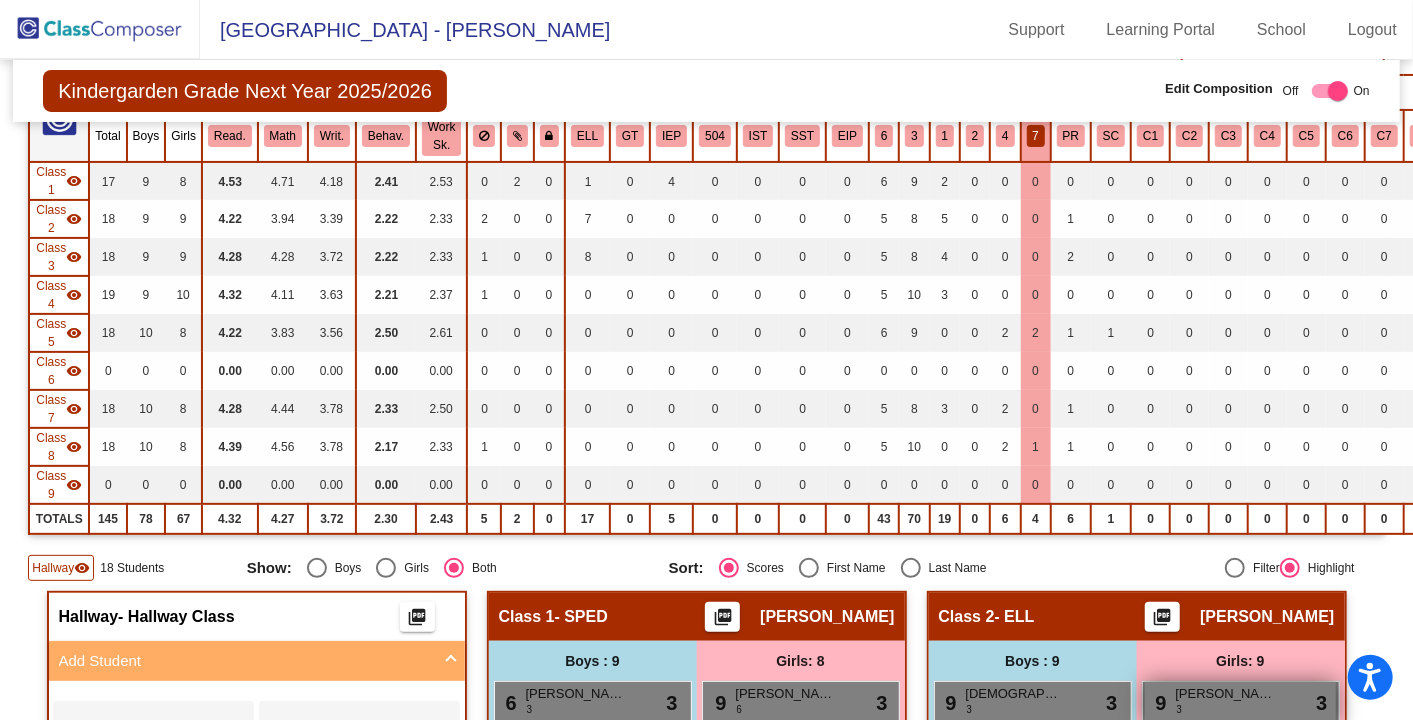 scroll, scrollTop: 204, scrollLeft: 0, axis: vertical 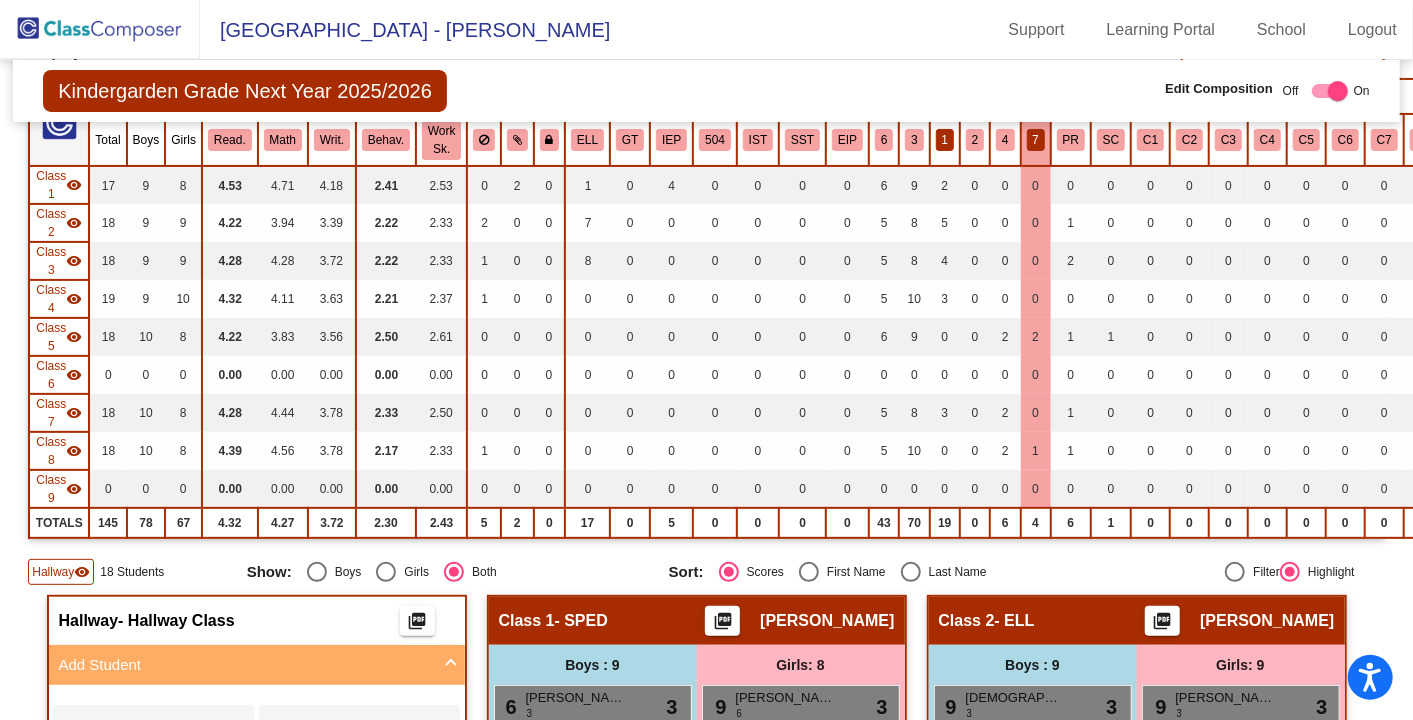 click on "1" 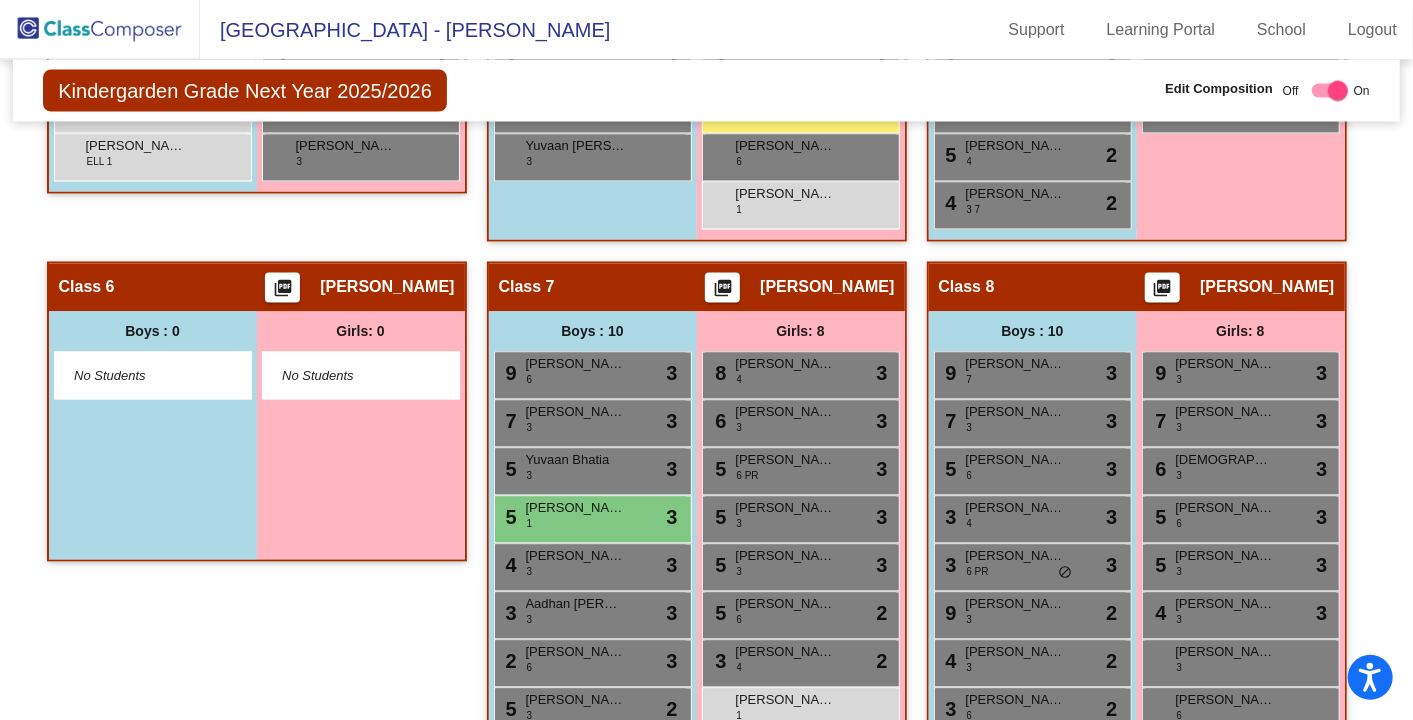scroll, scrollTop: 2062, scrollLeft: 0, axis: vertical 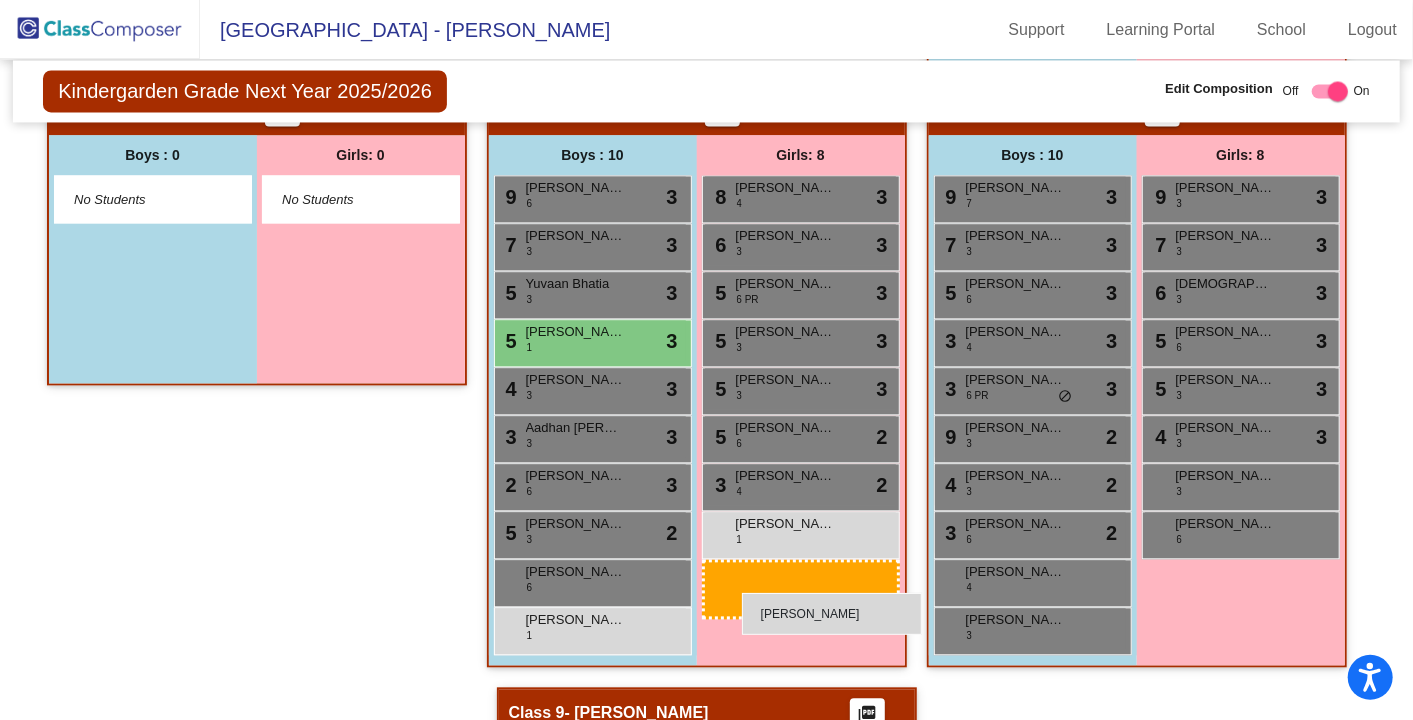 drag, startPoint x: 812, startPoint y: 214, endPoint x: 740, endPoint y: 591, distance: 383.81375 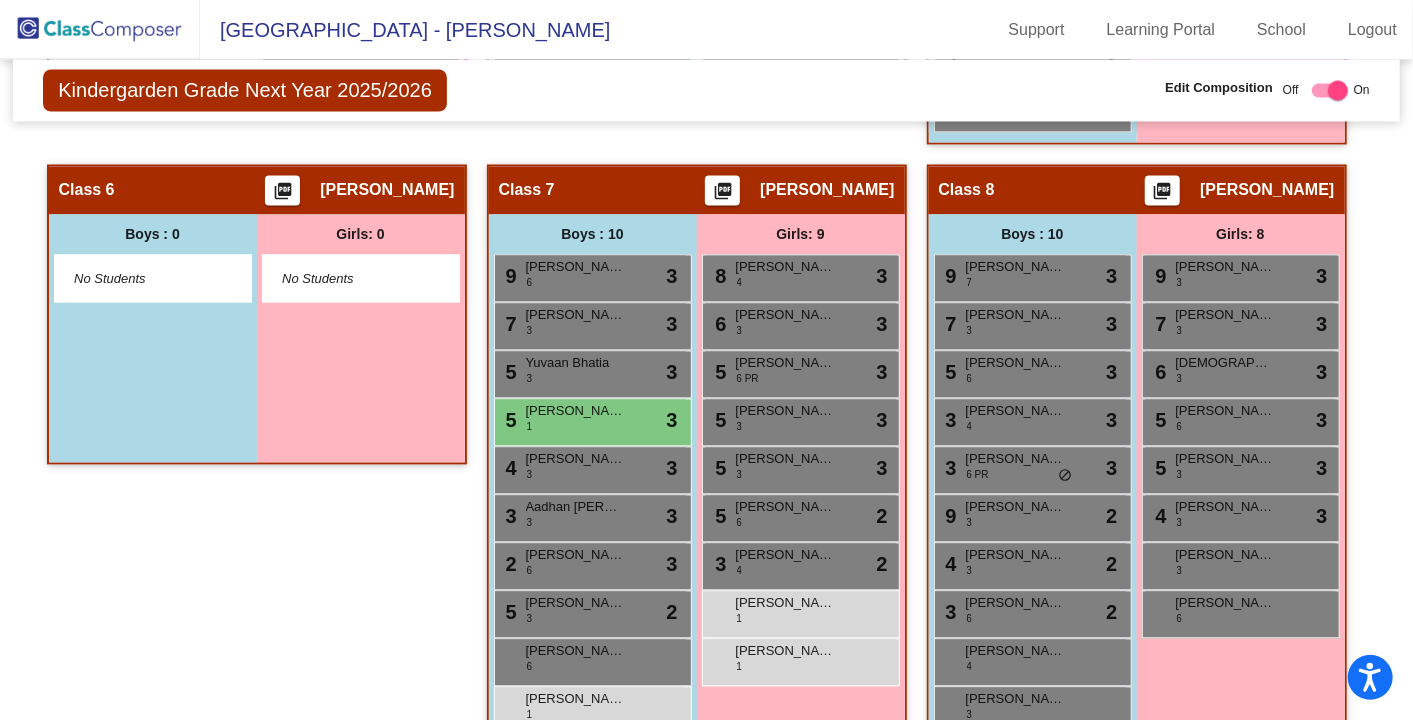 scroll, scrollTop: 2177, scrollLeft: 0, axis: vertical 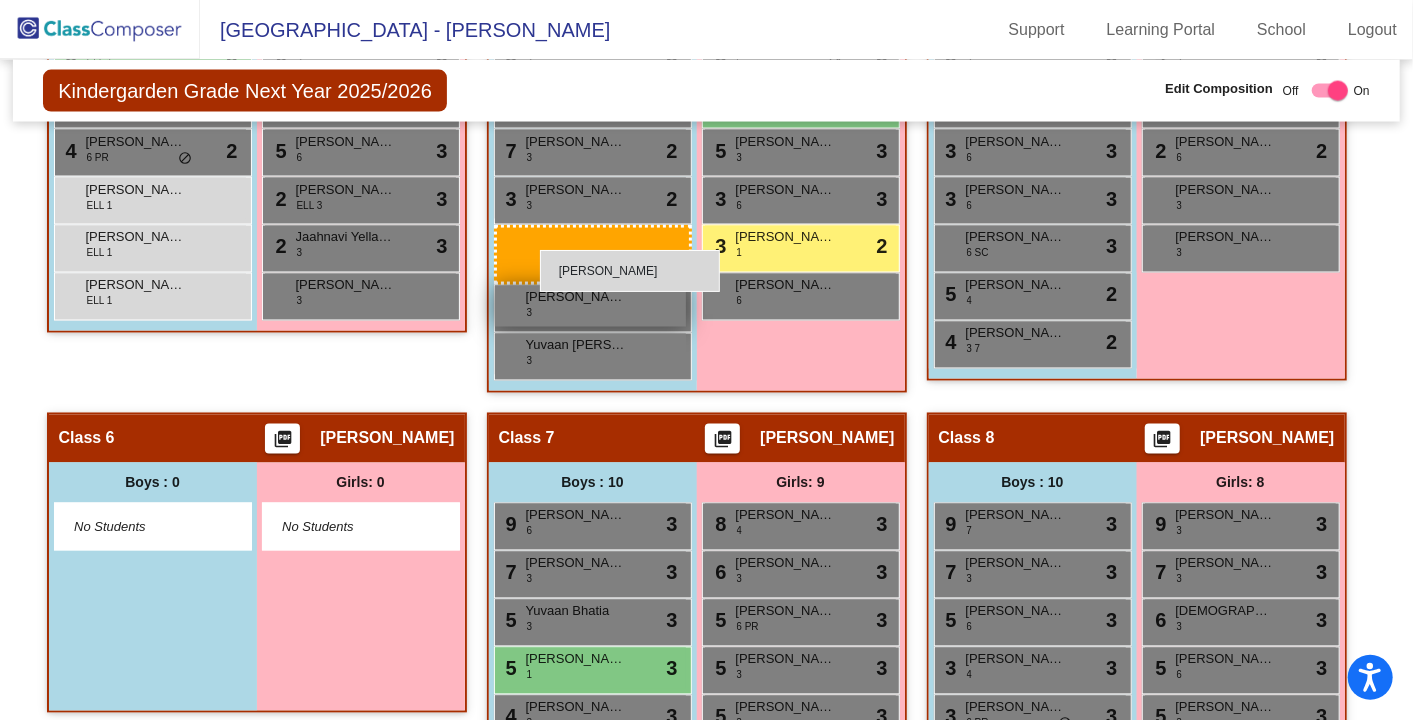 drag, startPoint x: 619, startPoint y: 688, endPoint x: 540, endPoint y: 250, distance: 445.0674 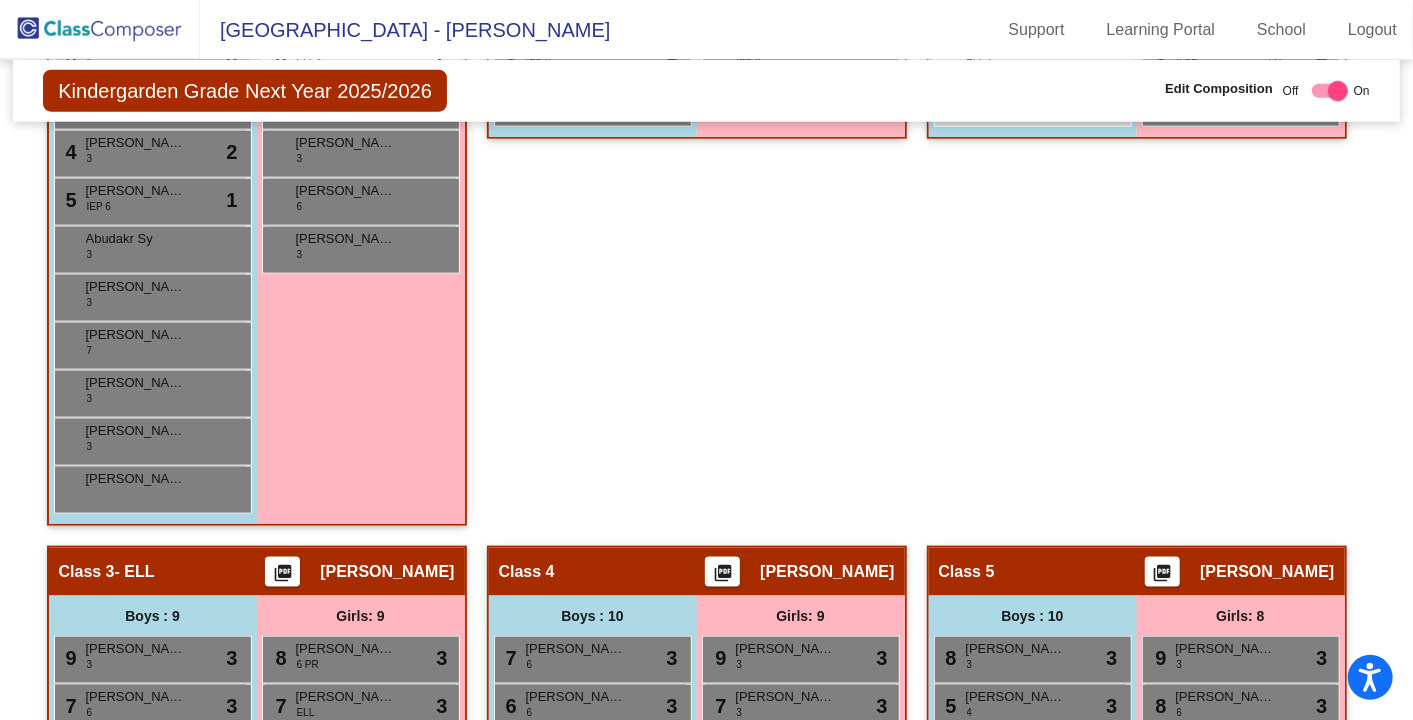scroll, scrollTop: 1177, scrollLeft: 0, axis: vertical 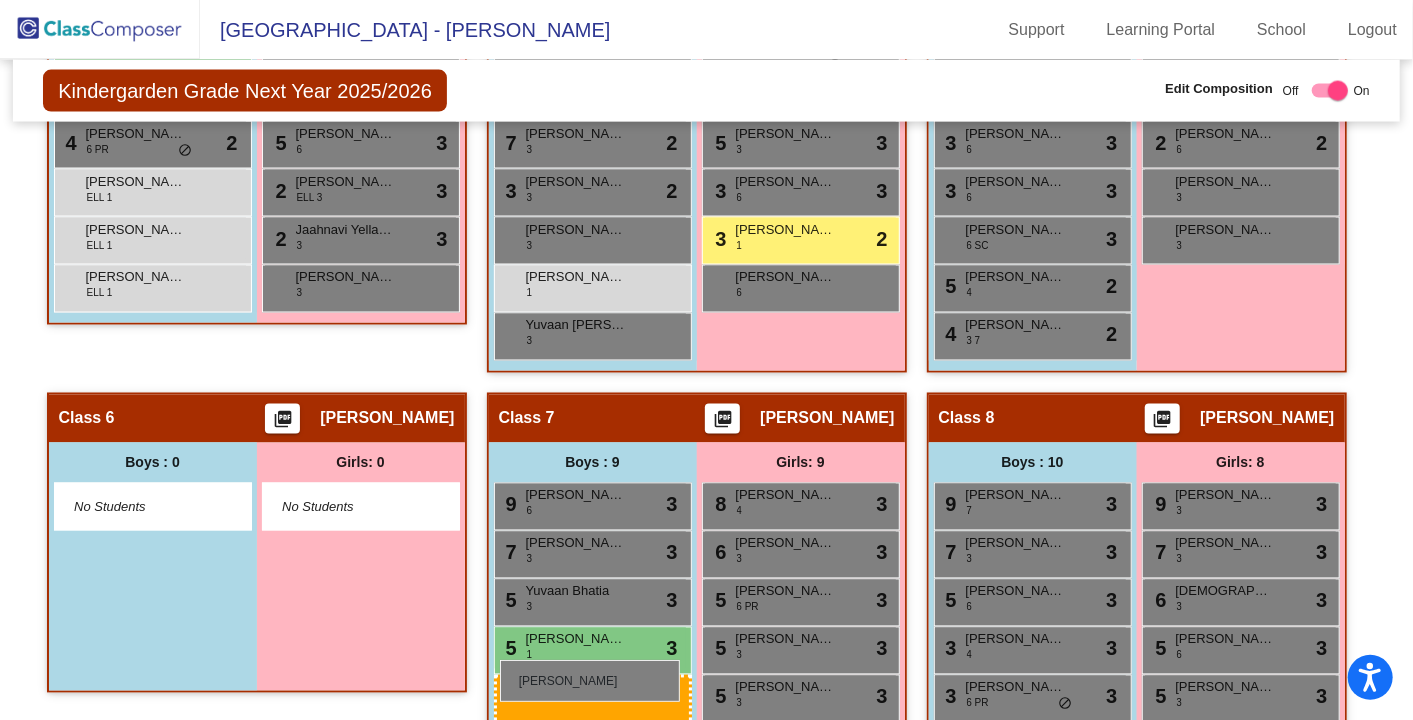 drag, startPoint x: 182, startPoint y: 347, endPoint x: 501, endPoint y: 661, distance: 447.61255 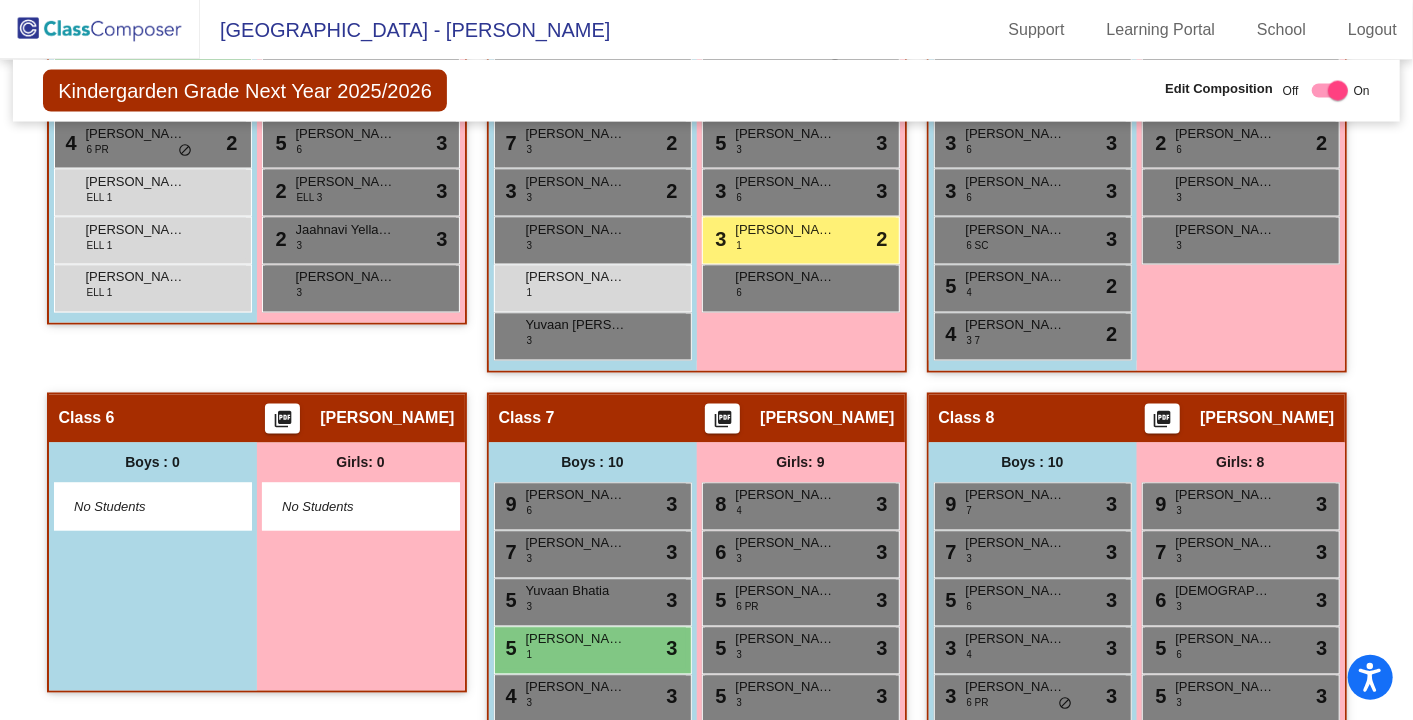 click on "Class 6    picture_as_pdf [PERSON_NAME]  Add Student  First Name Last Name Student Id  (Recommended)   Boy   Girl   [DEMOGRAPHIC_DATA] Add Close  Boys : 0    No Students   Girls: 0   No Students" 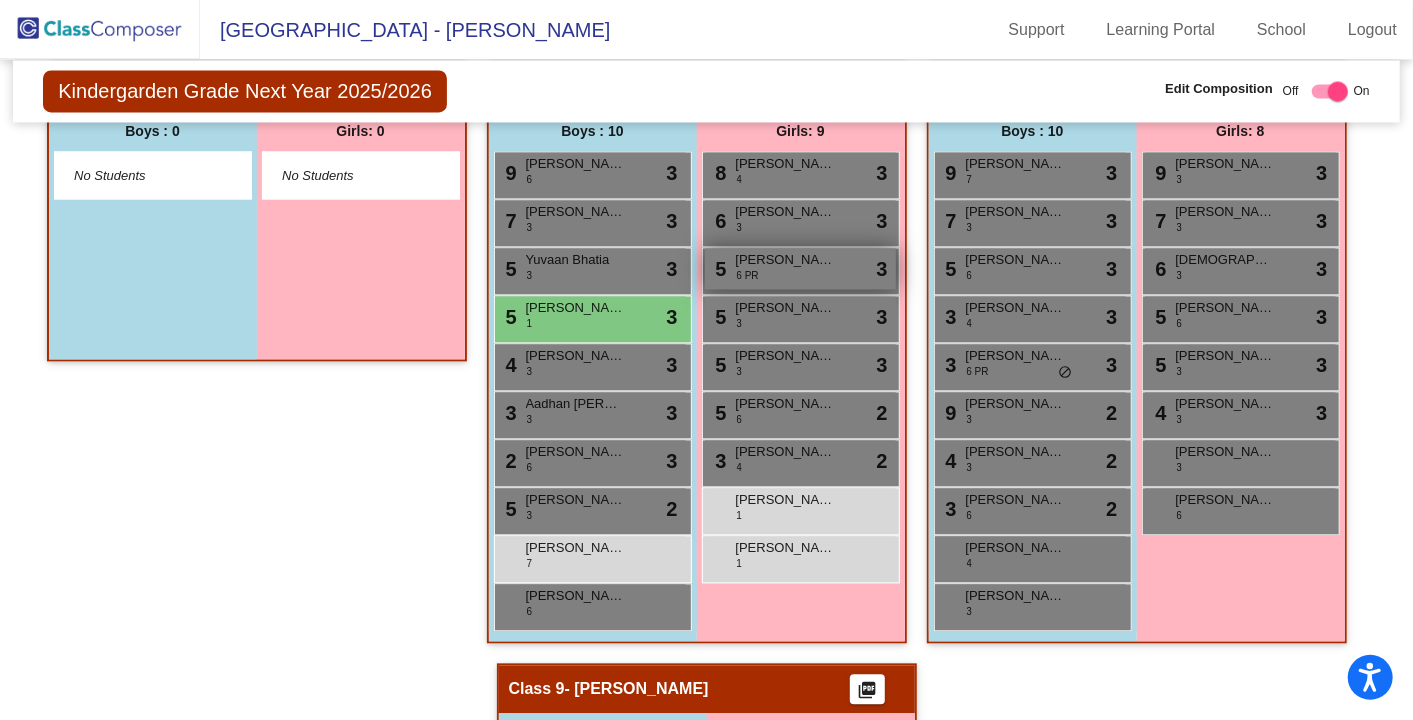 scroll, scrollTop: 2244, scrollLeft: 0, axis: vertical 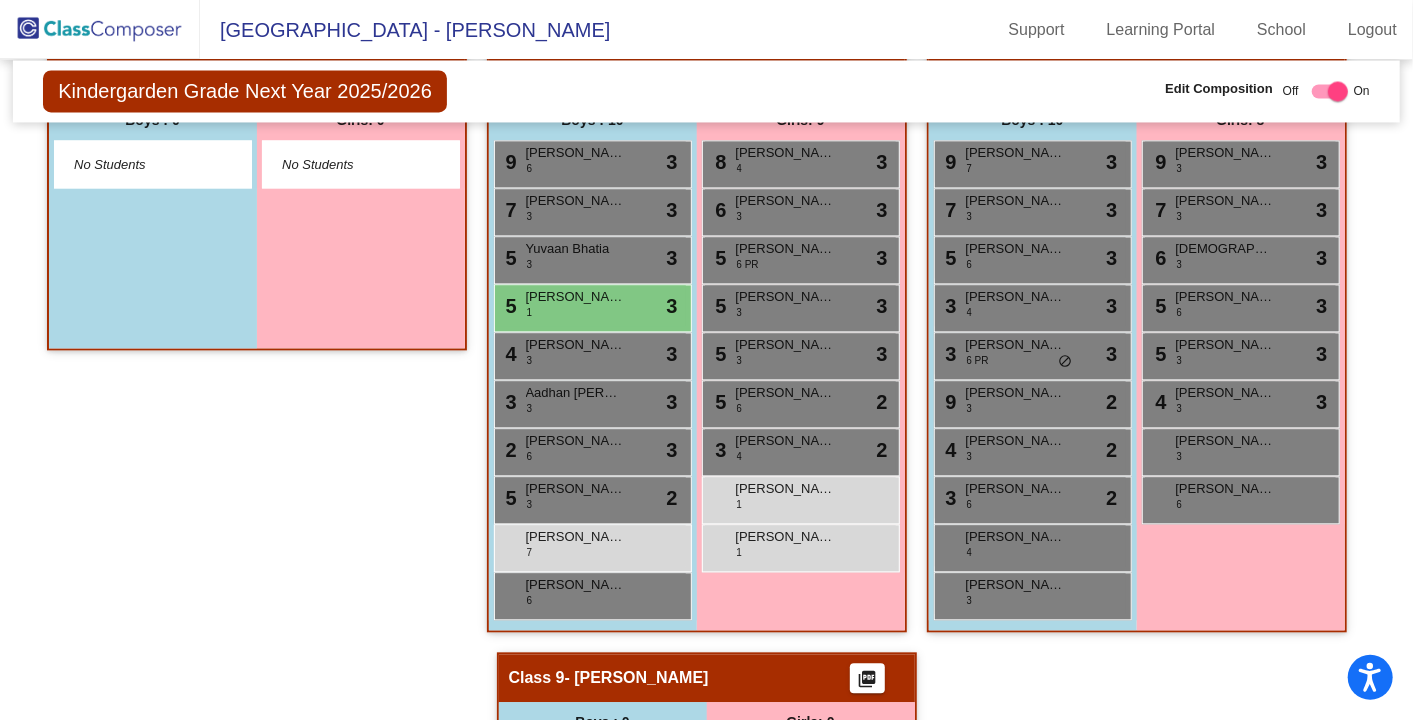 click on "Class 6    picture_as_pdf [PERSON_NAME]  Add Student  First Name Last Name Student Id  (Recommended)   Boy   Girl   [DEMOGRAPHIC_DATA] Add Close  Boys : 0    No Students   Girls: 0   No Students" 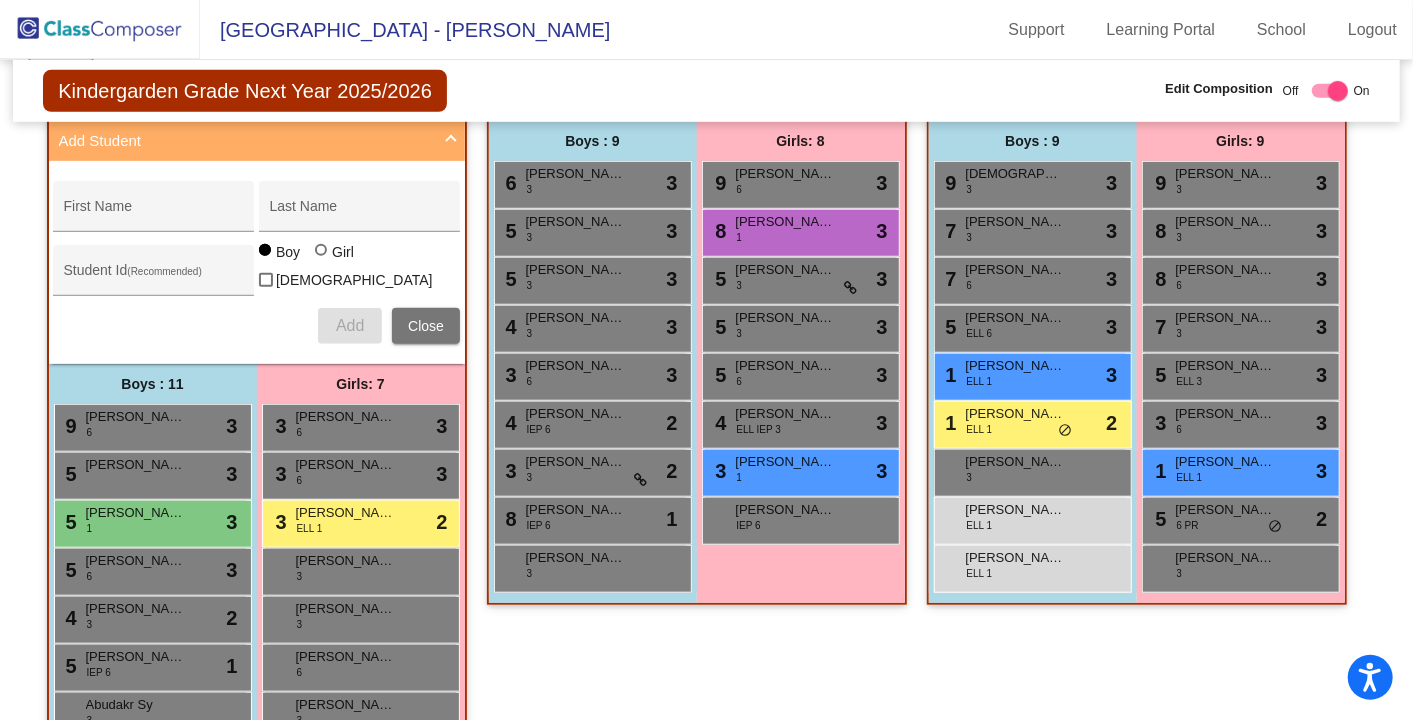 scroll, scrollTop: 726, scrollLeft: 0, axis: vertical 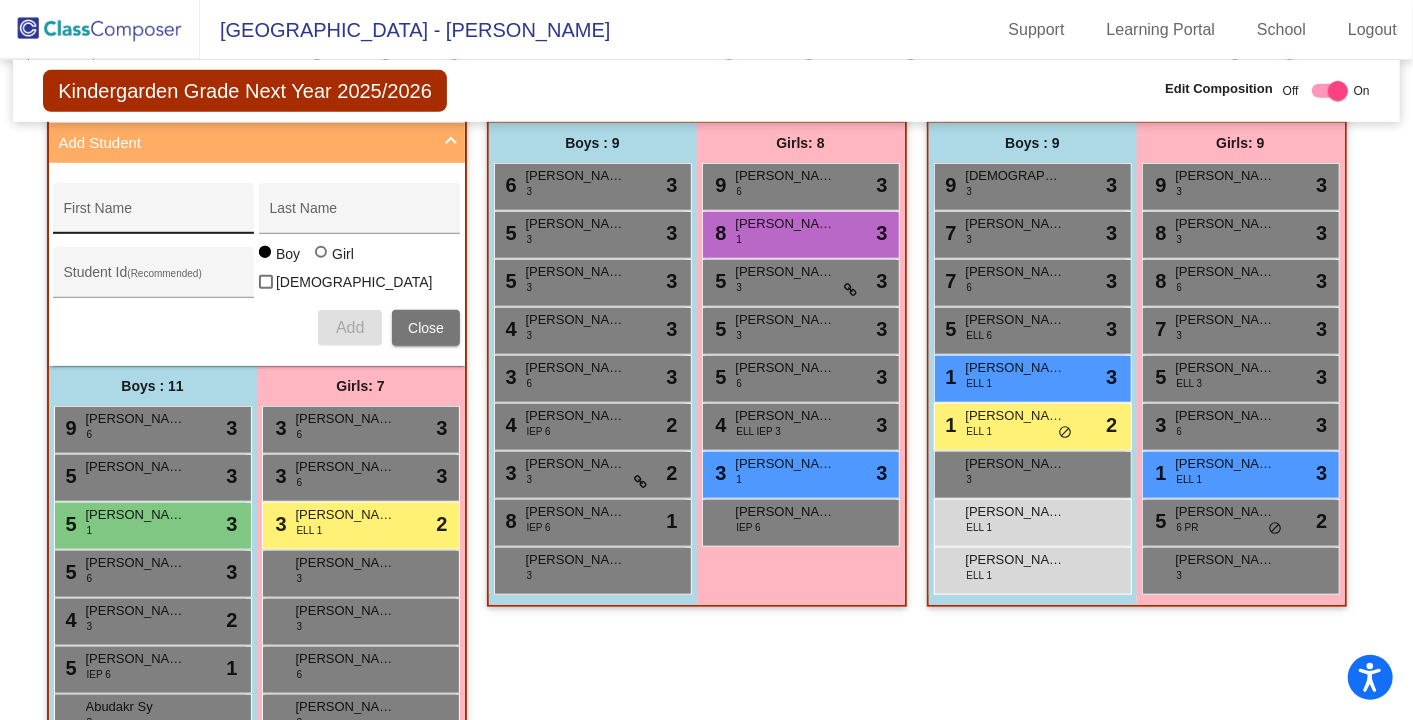 click on "First Name" at bounding box center [154, 214] 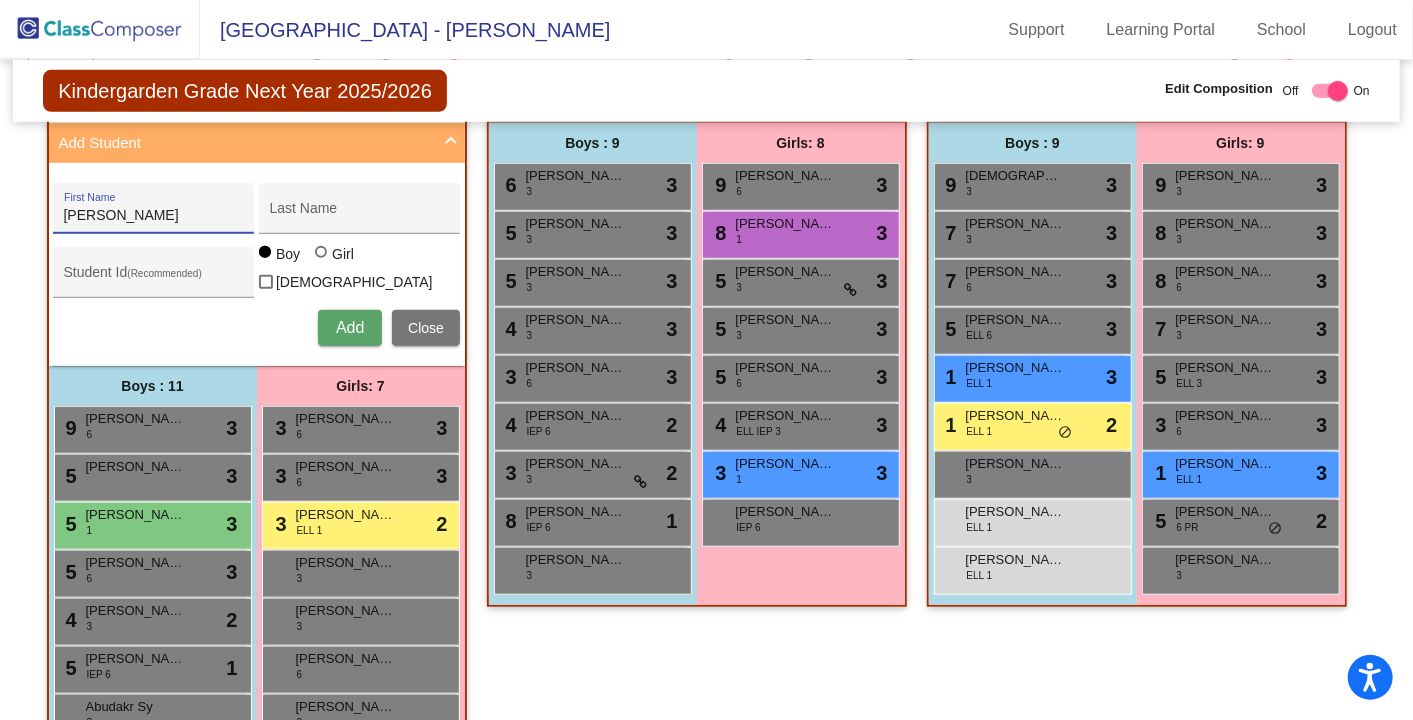 type on "[PERSON_NAME]" 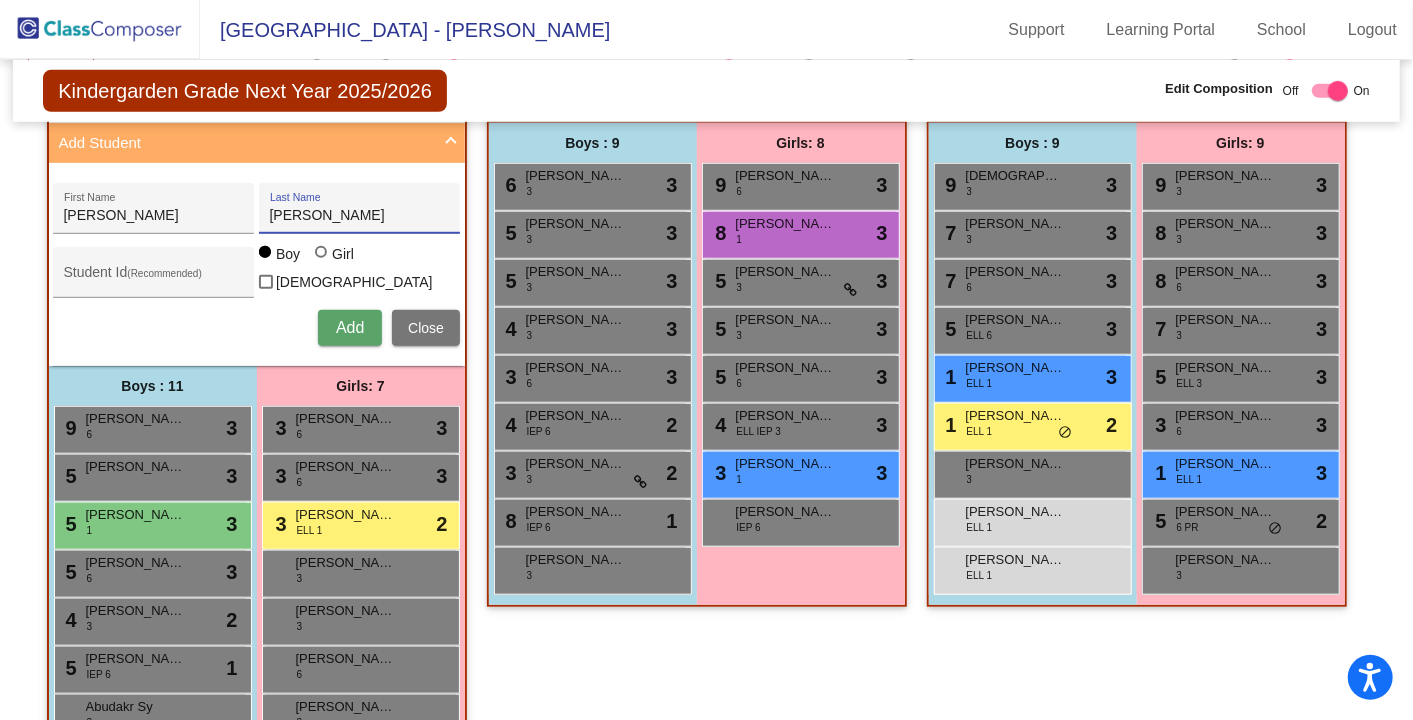 type on "[PERSON_NAME]" 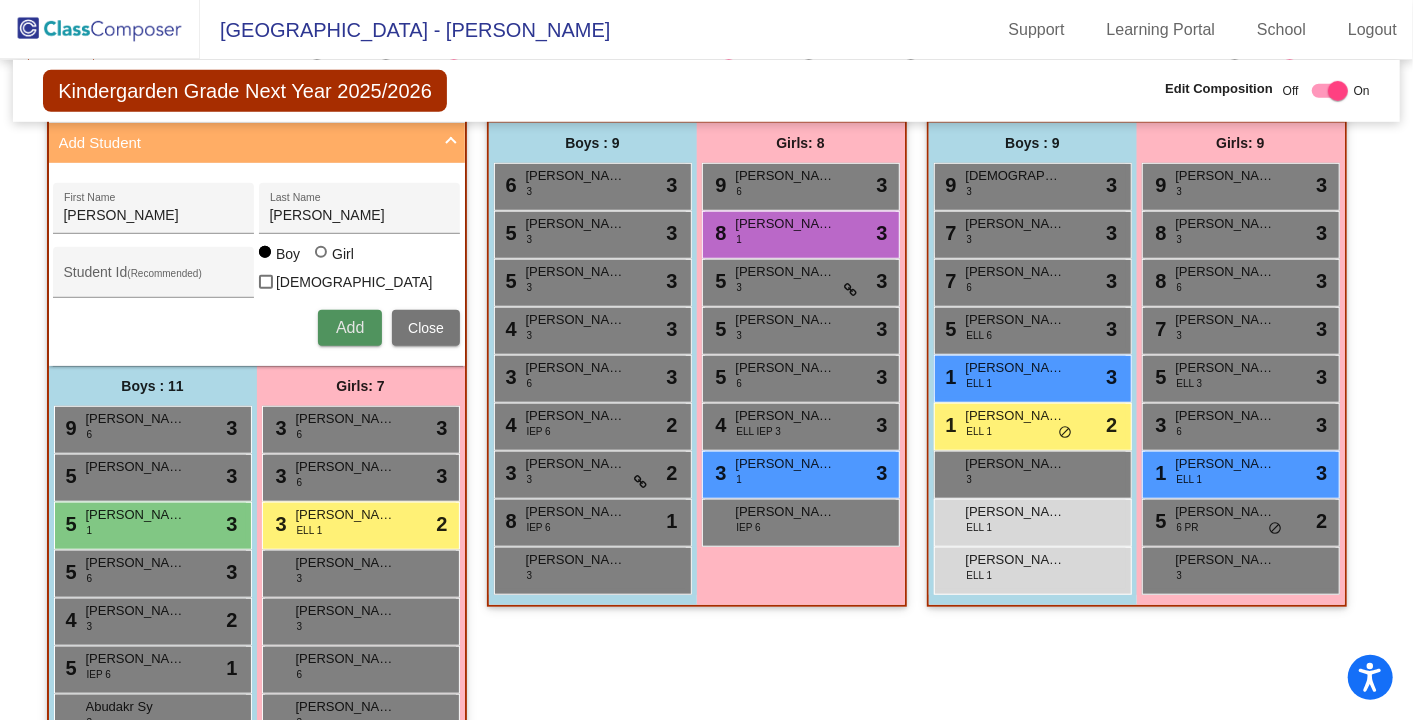 click on "Add" at bounding box center [350, 327] 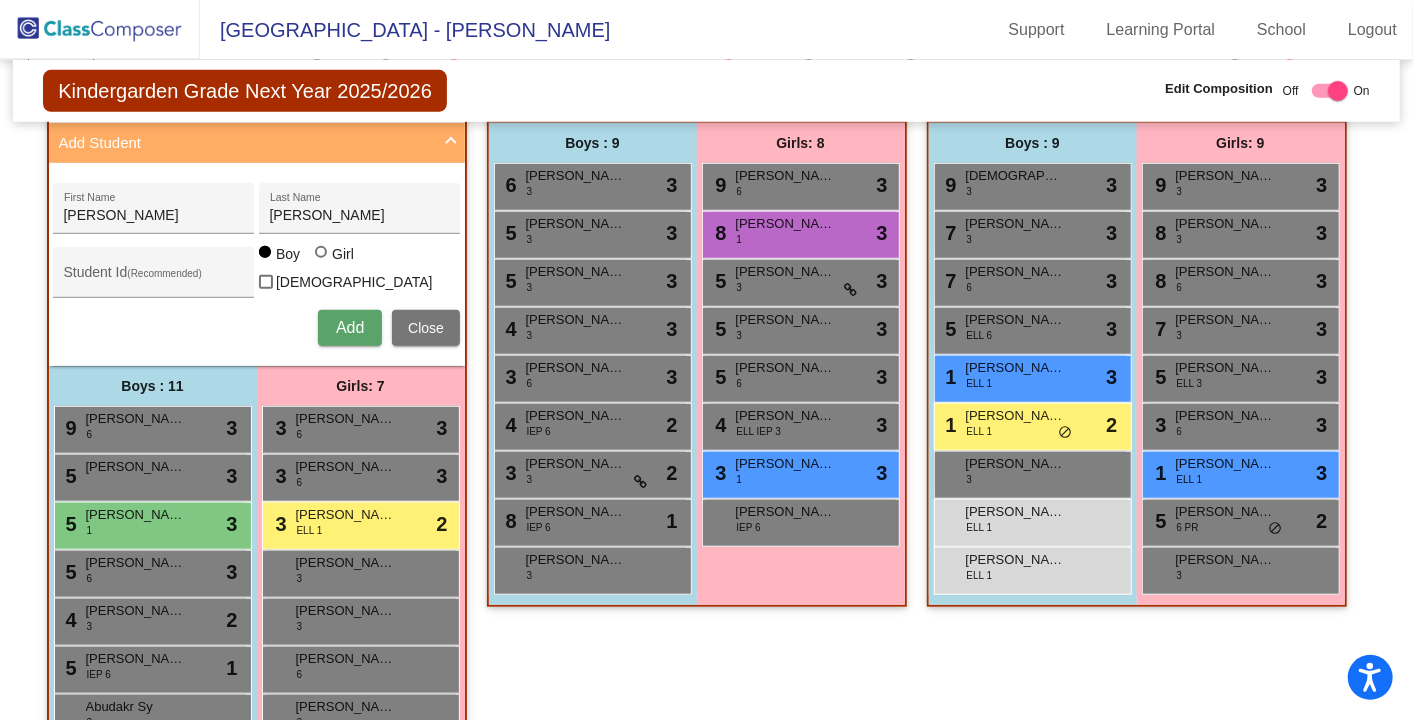 type 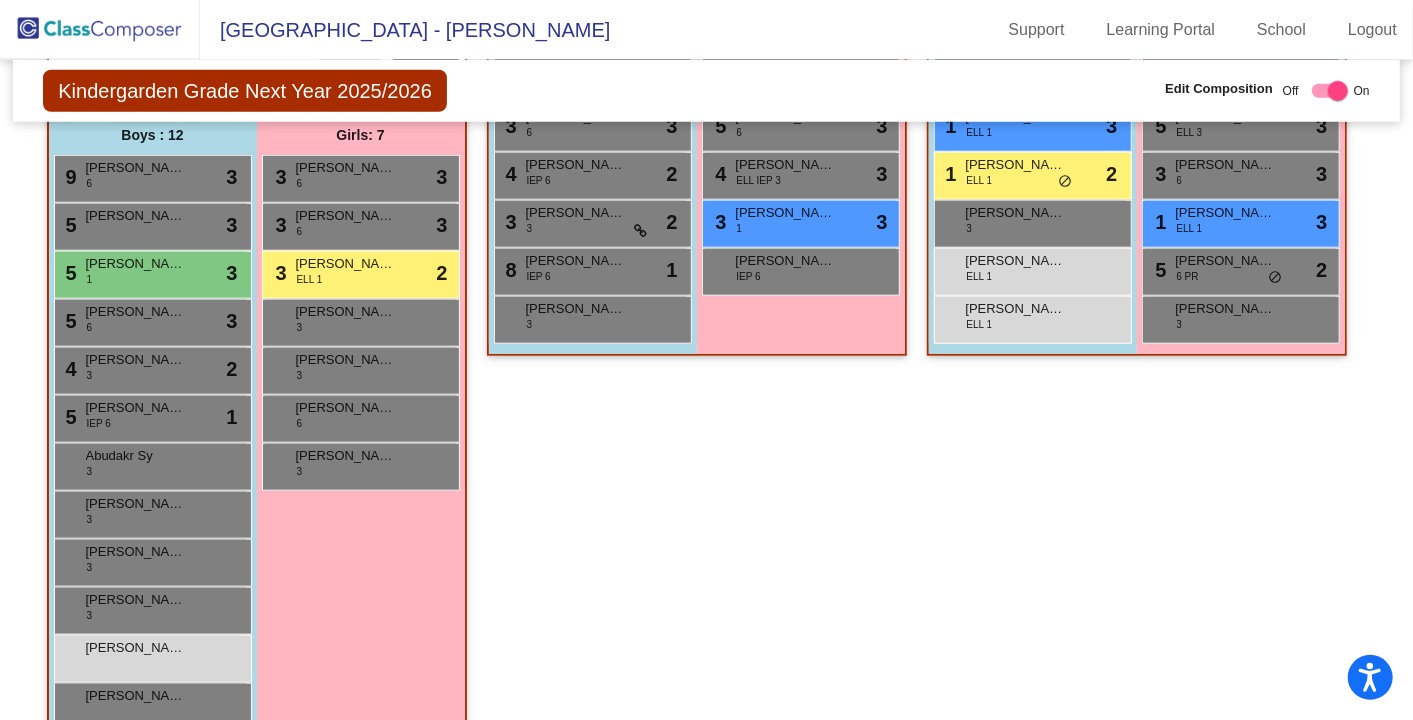 scroll, scrollTop: 979, scrollLeft: 0, axis: vertical 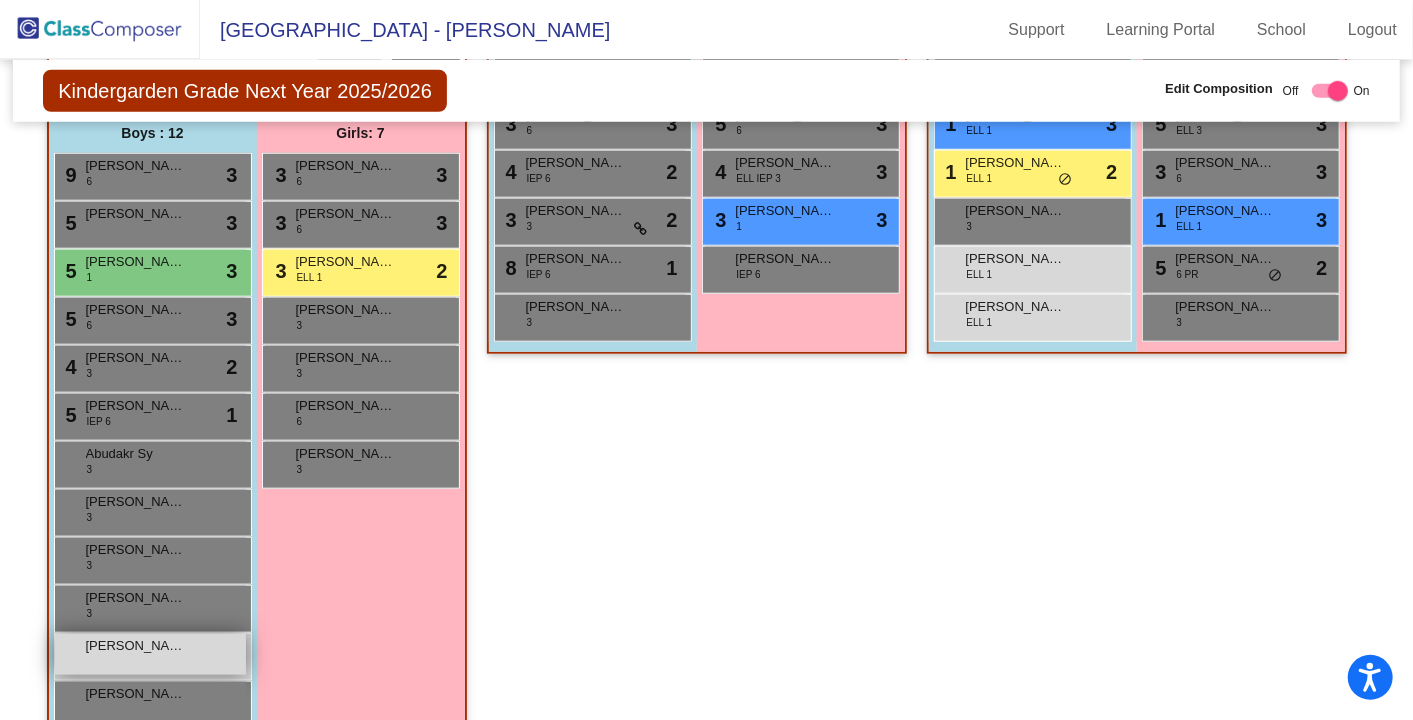 click on "[PERSON_NAME] lock do_not_disturb_alt" at bounding box center (150, 654) 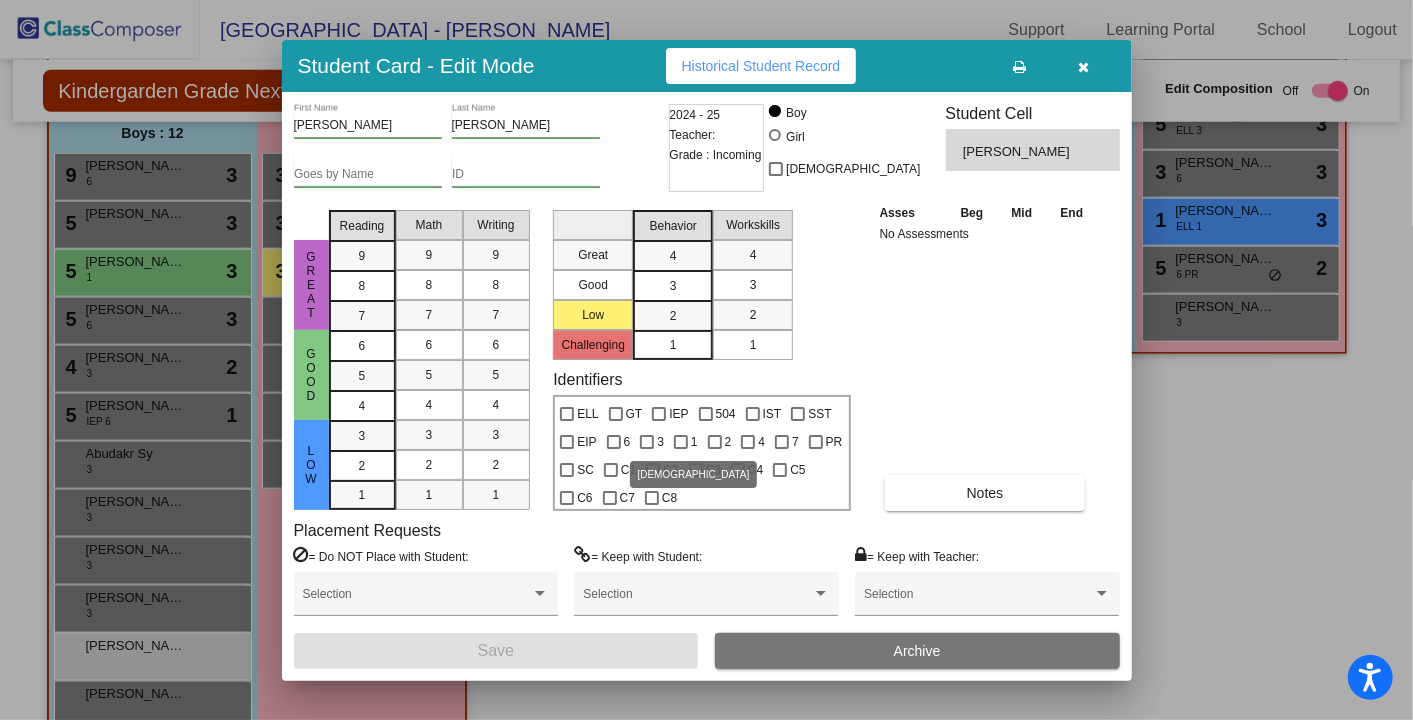 click at bounding box center [647, 442] 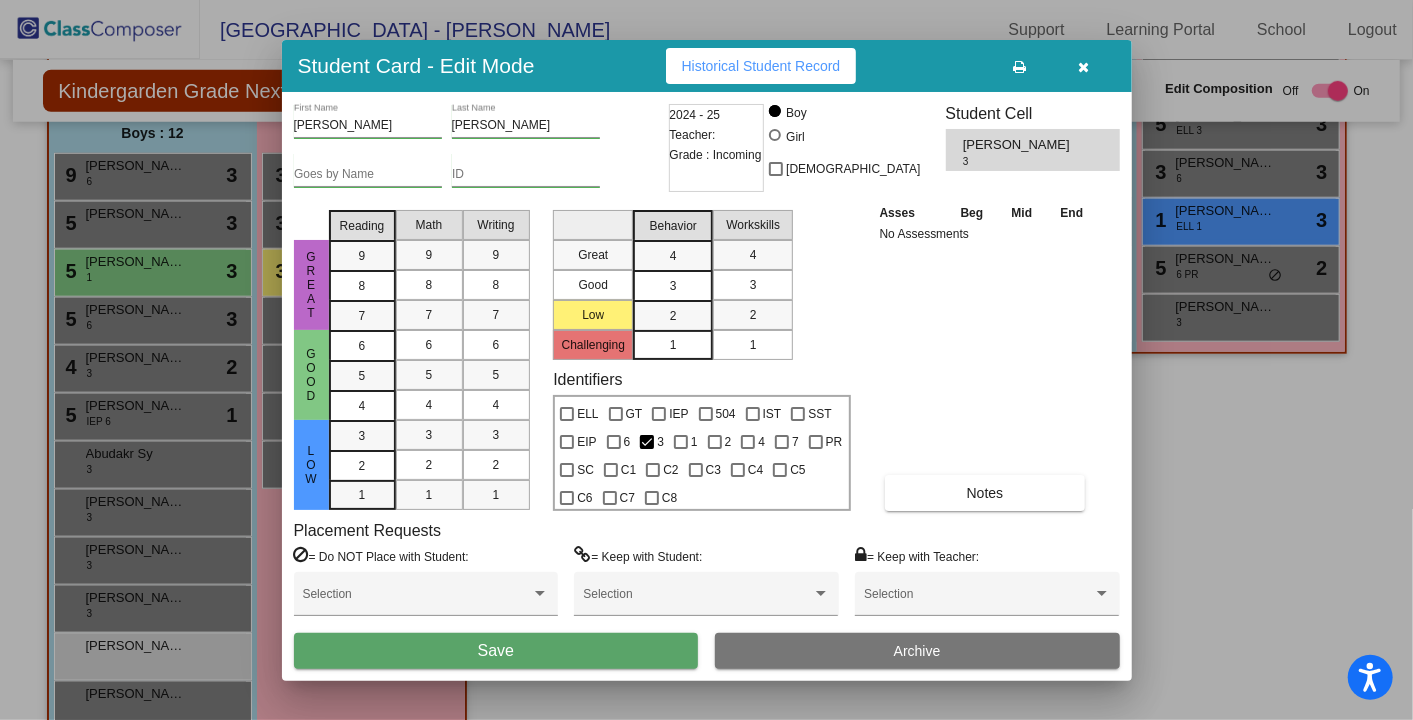 click on "Save" at bounding box center (496, 651) 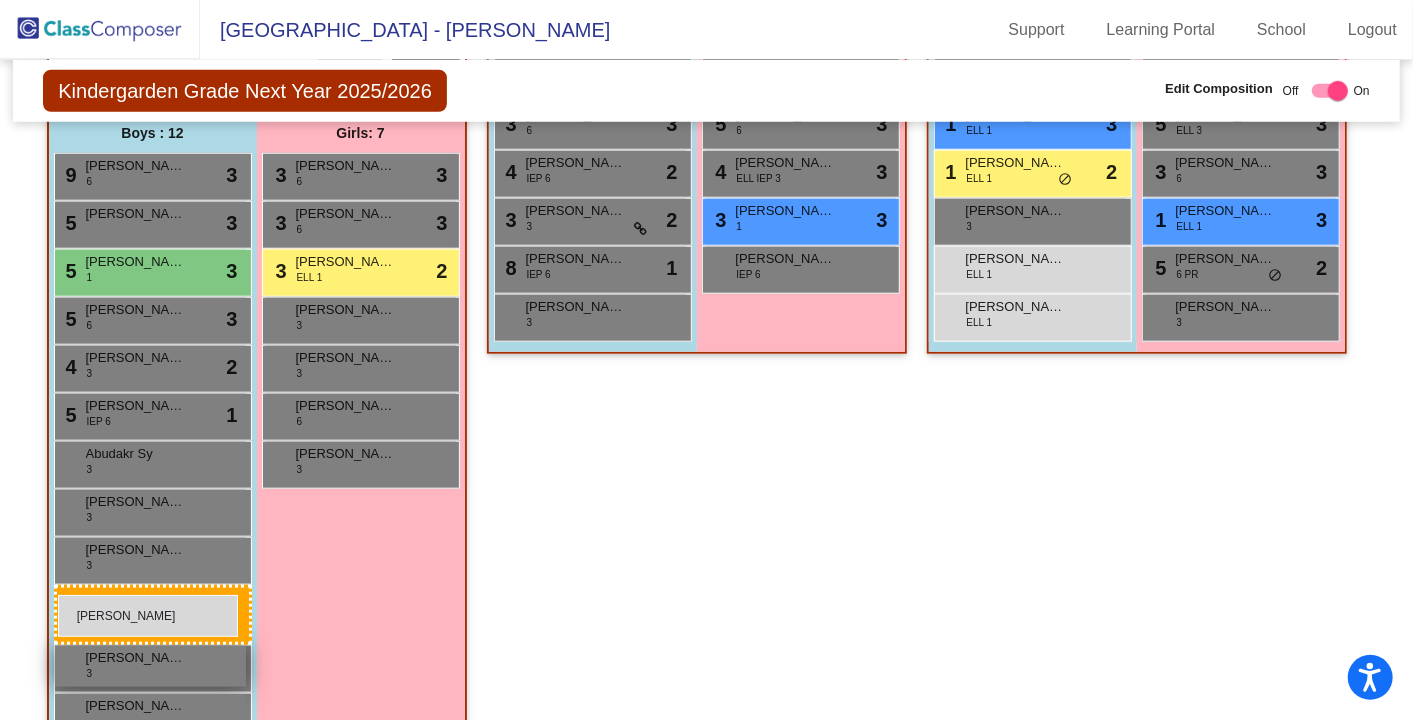 drag, startPoint x: 154, startPoint y: 635, endPoint x: 65, endPoint y: 591, distance: 99.282425 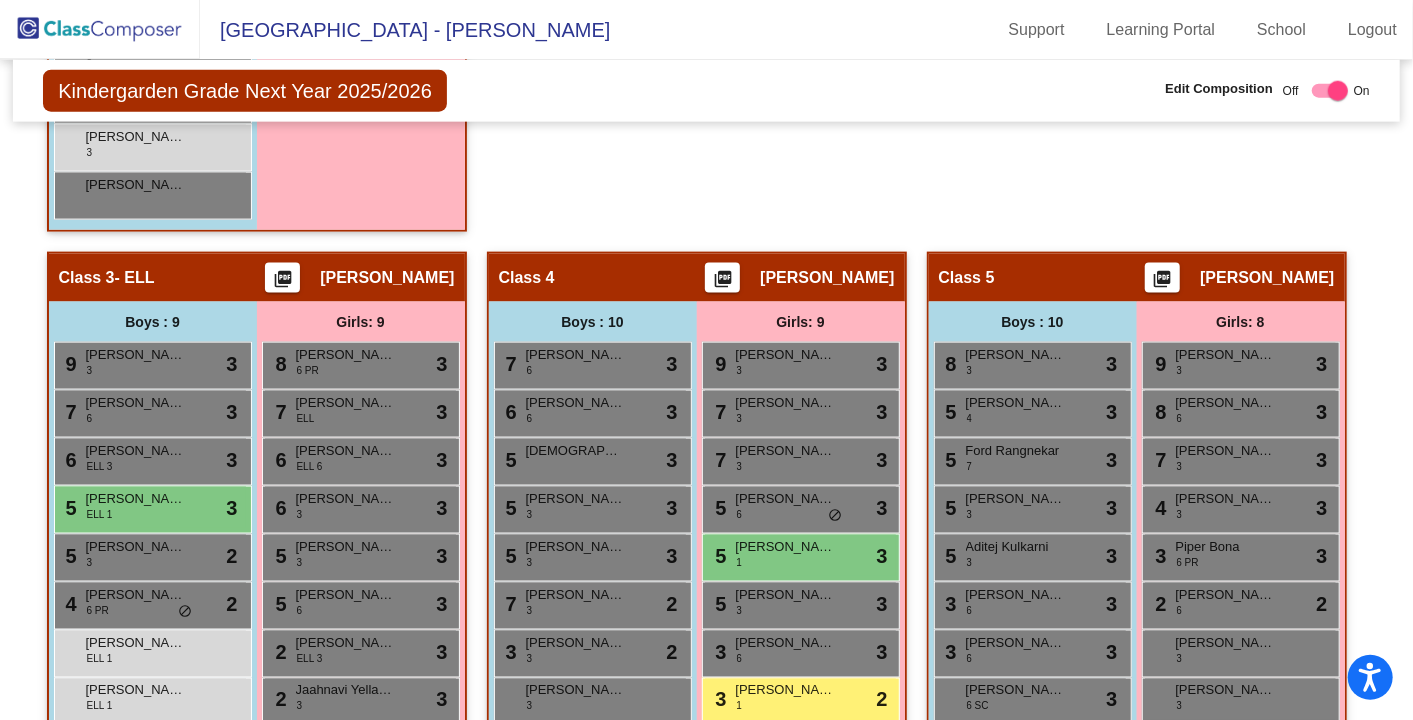 scroll, scrollTop: 1488, scrollLeft: 0, axis: vertical 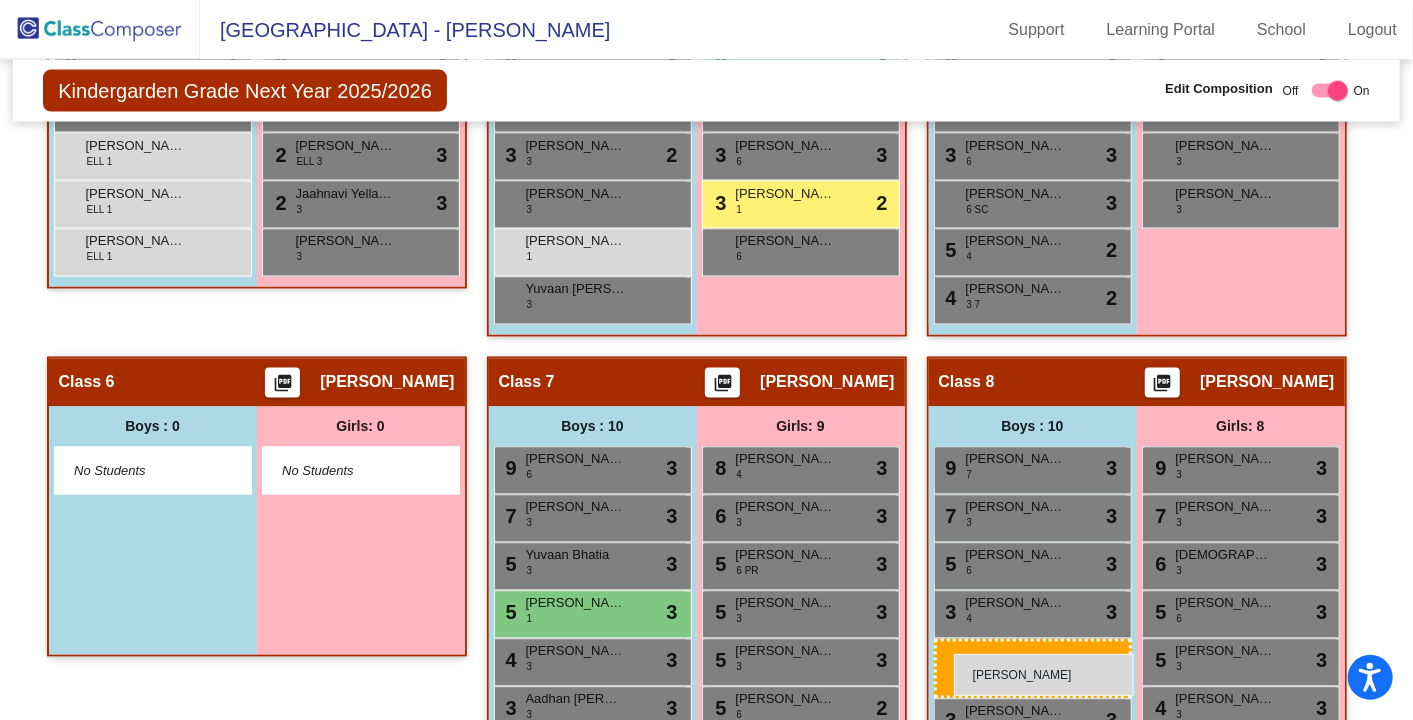 drag, startPoint x: 116, startPoint y: 125, endPoint x: 954, endPoint y: 654, distance: 991.002 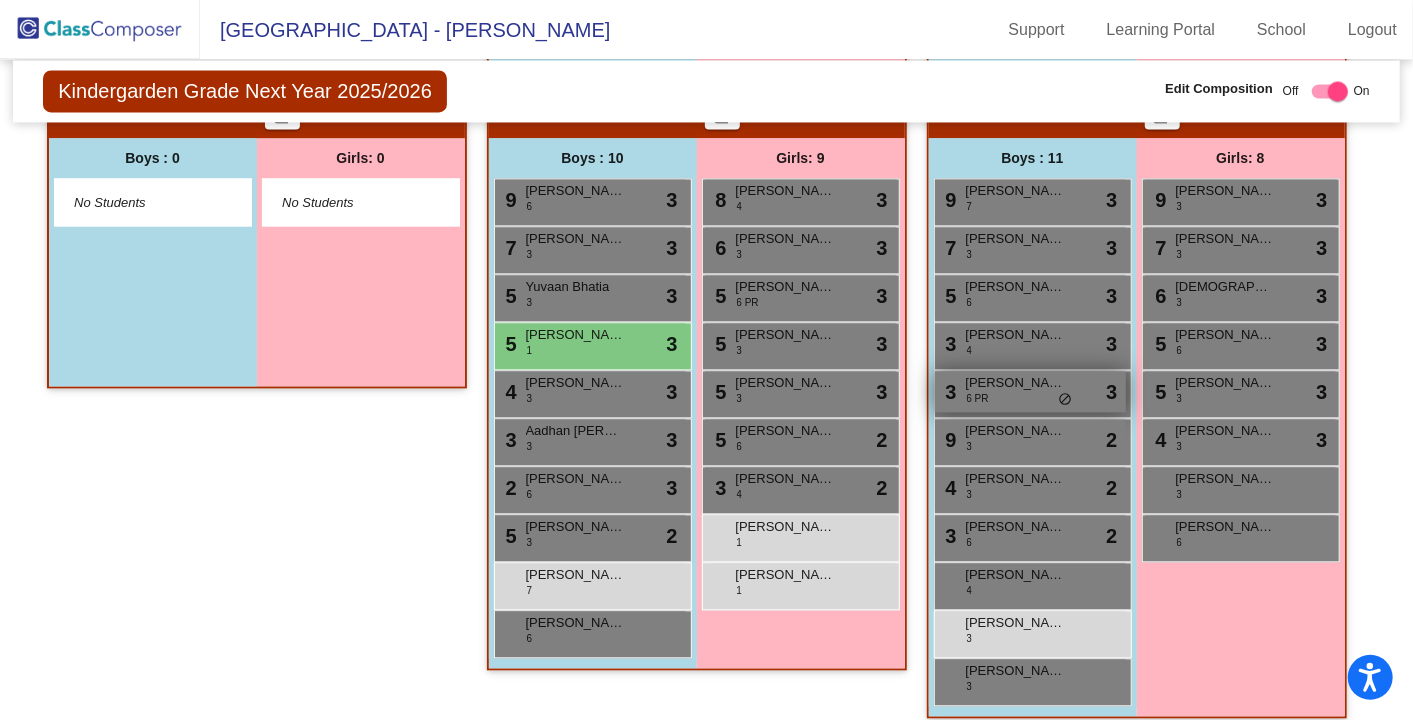 scroll, scrollTop: 2208, scrollLeft: 0, axis: vertical 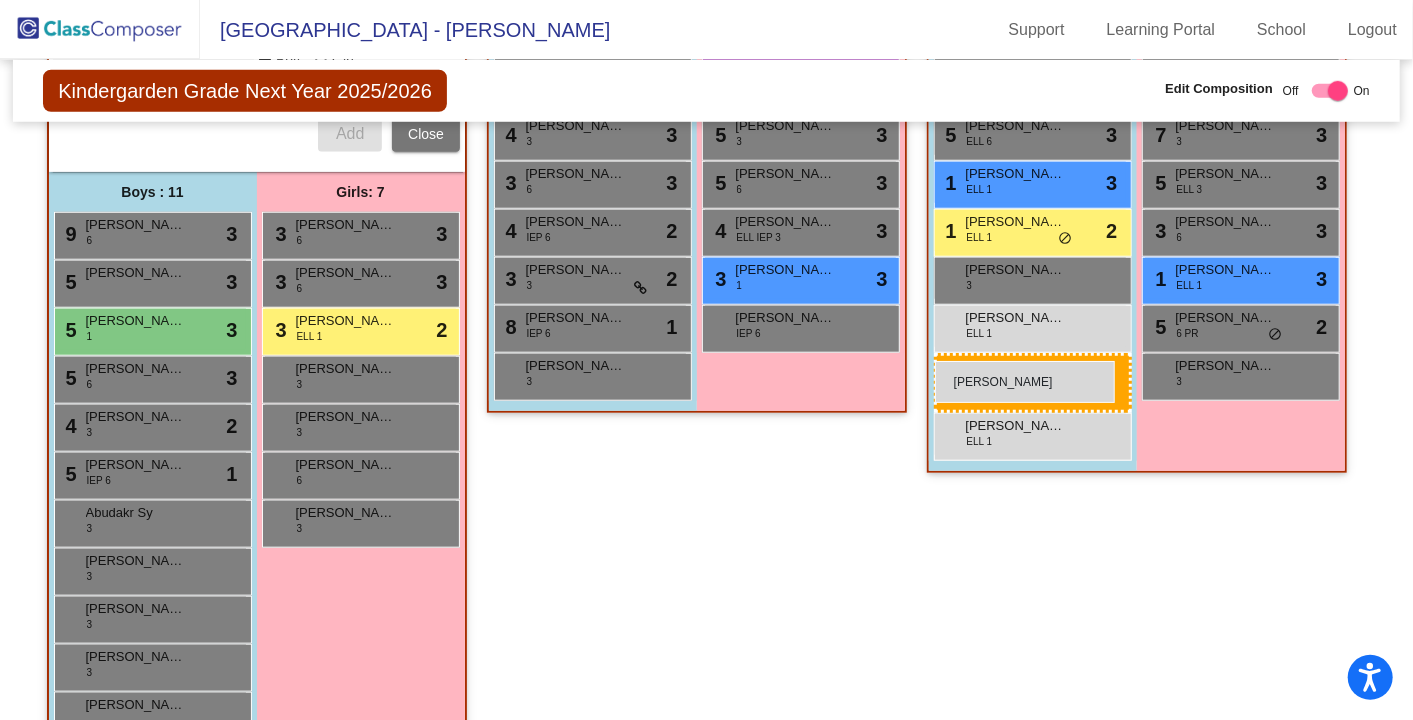 drag, startPoint x: 958, startPoint y: 627, endPoint x: 935, endPoint y: 361, distance: 266.99252 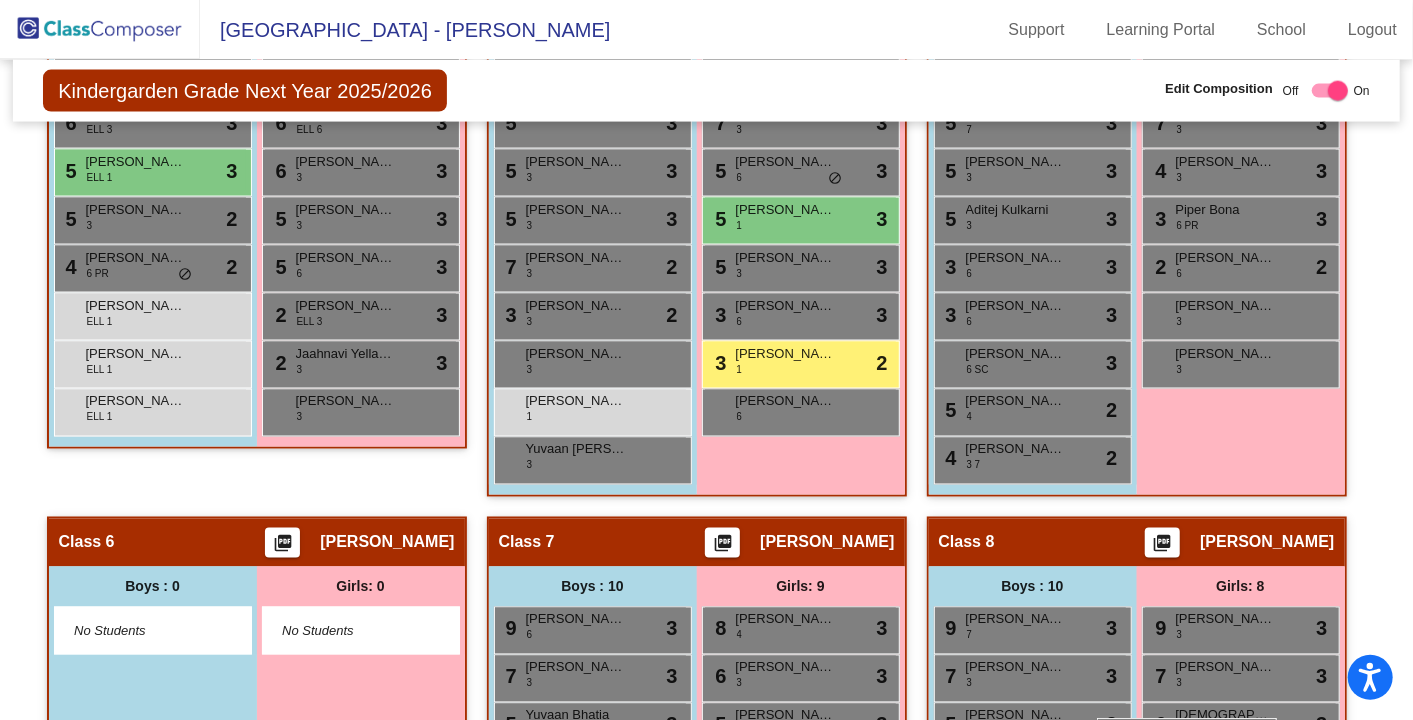 scroll, scrollTop: 1800, scrollLeft: 0, axis: vertical 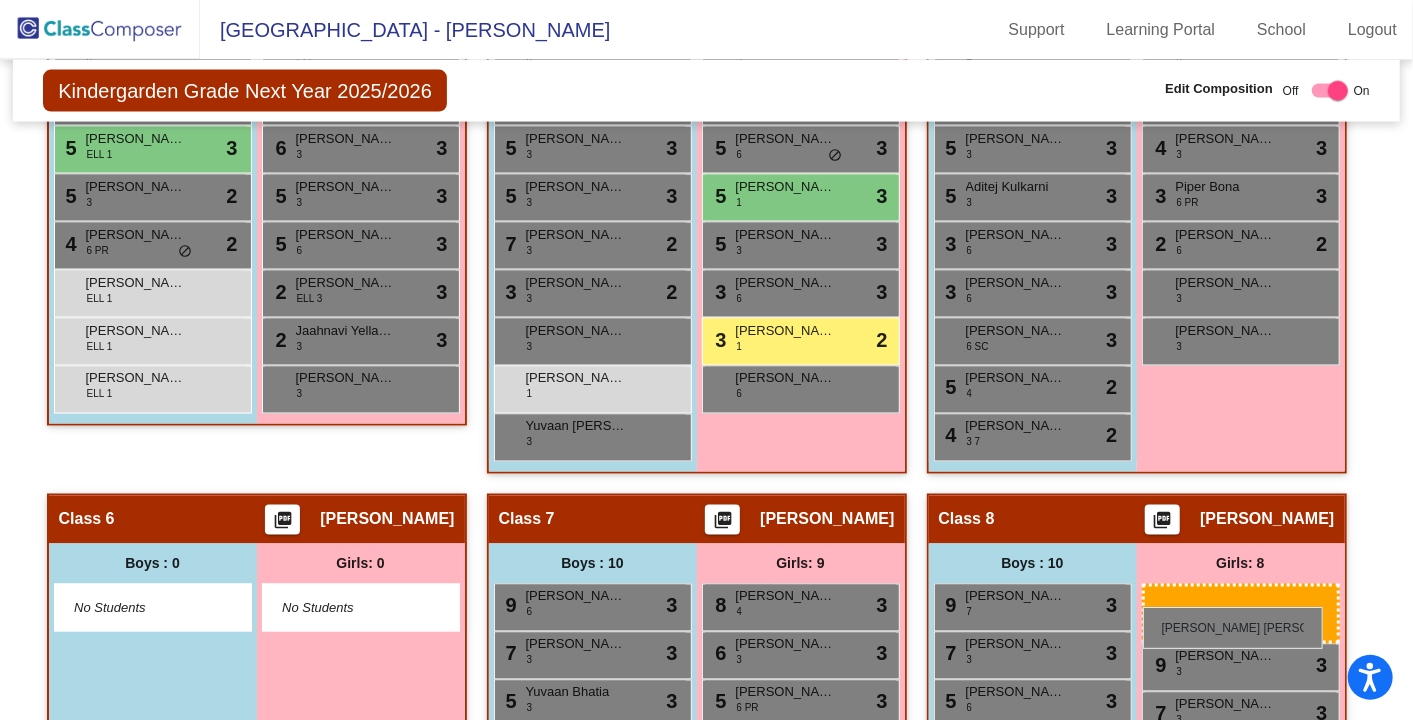 drag, startPoint x: 1224, startPoint y: 357, endPoint x: 1143, endPoint y: 607, distance: 262.7946 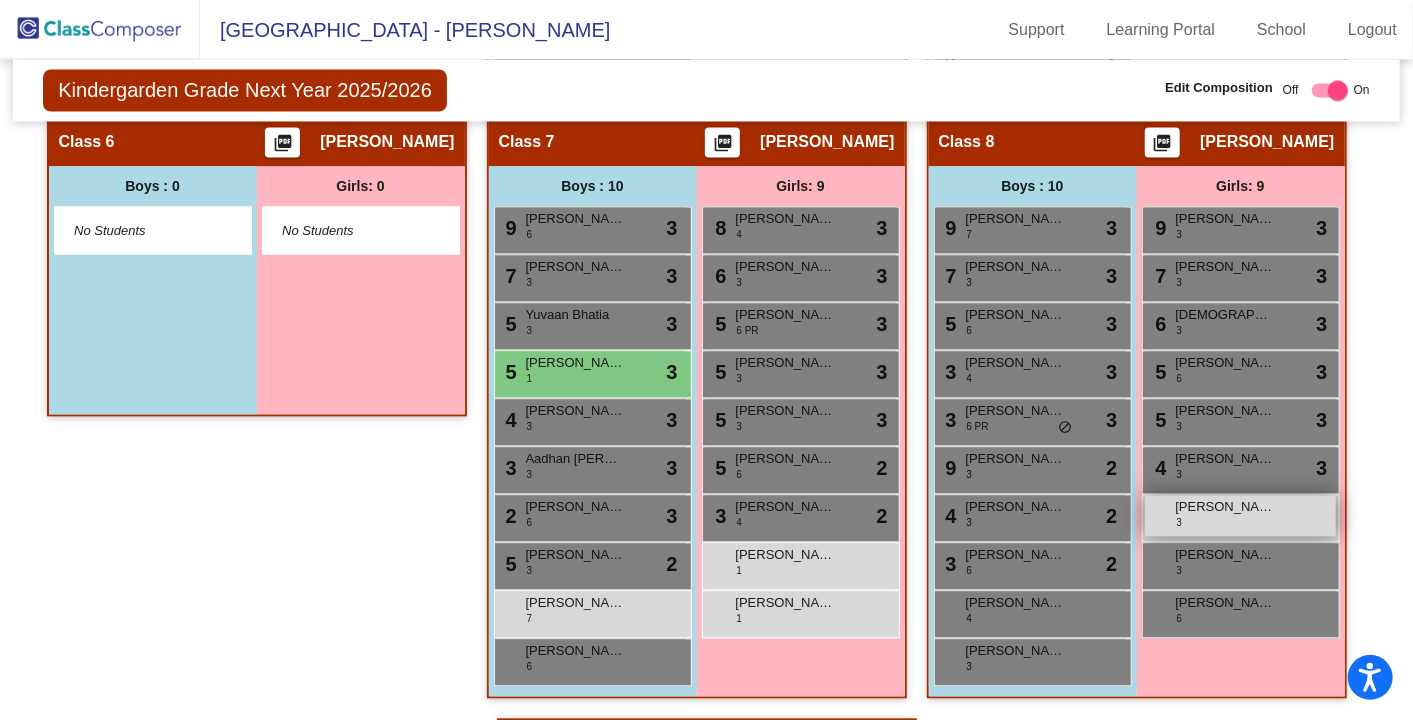 scroll, scrollTop: 2208, scrollLeft: 0, axis: vertical 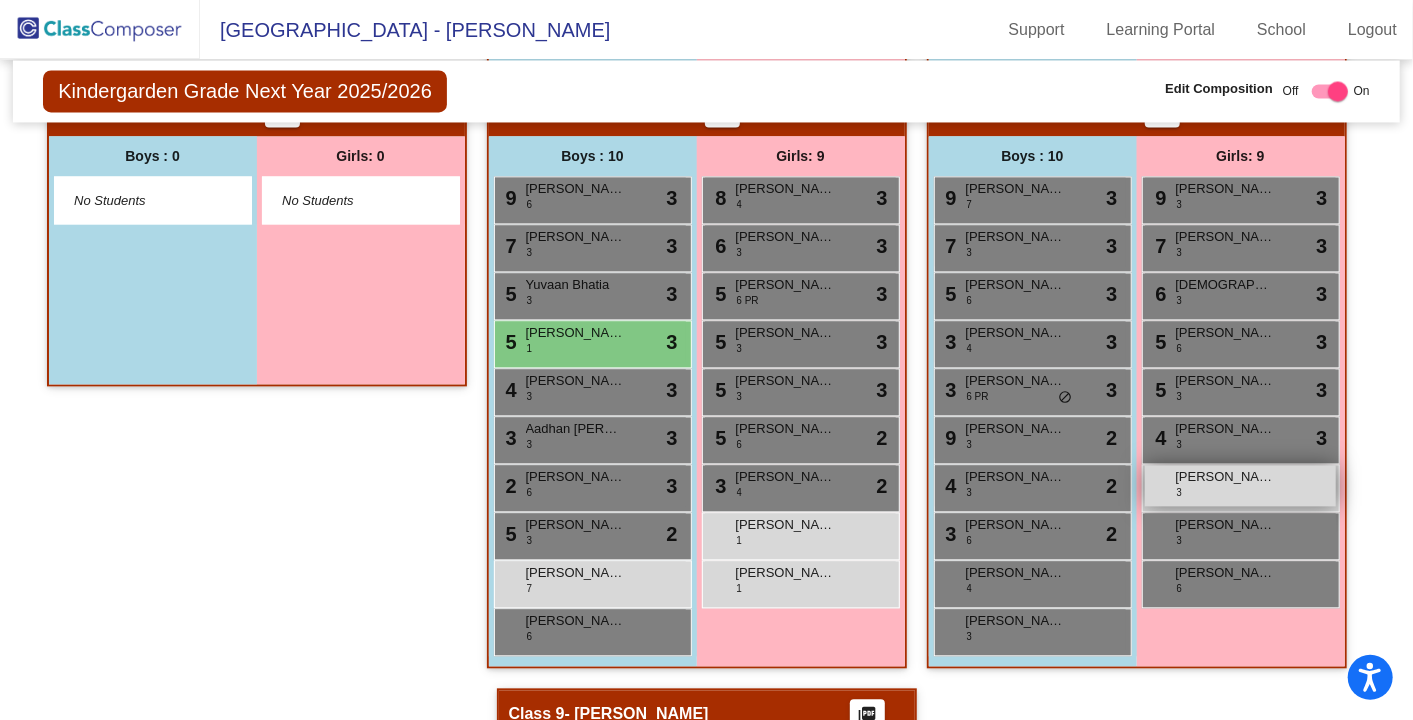 click on "[PERSON_NAME] [PERSON_NAME]" at bounding box center (1226, 477) 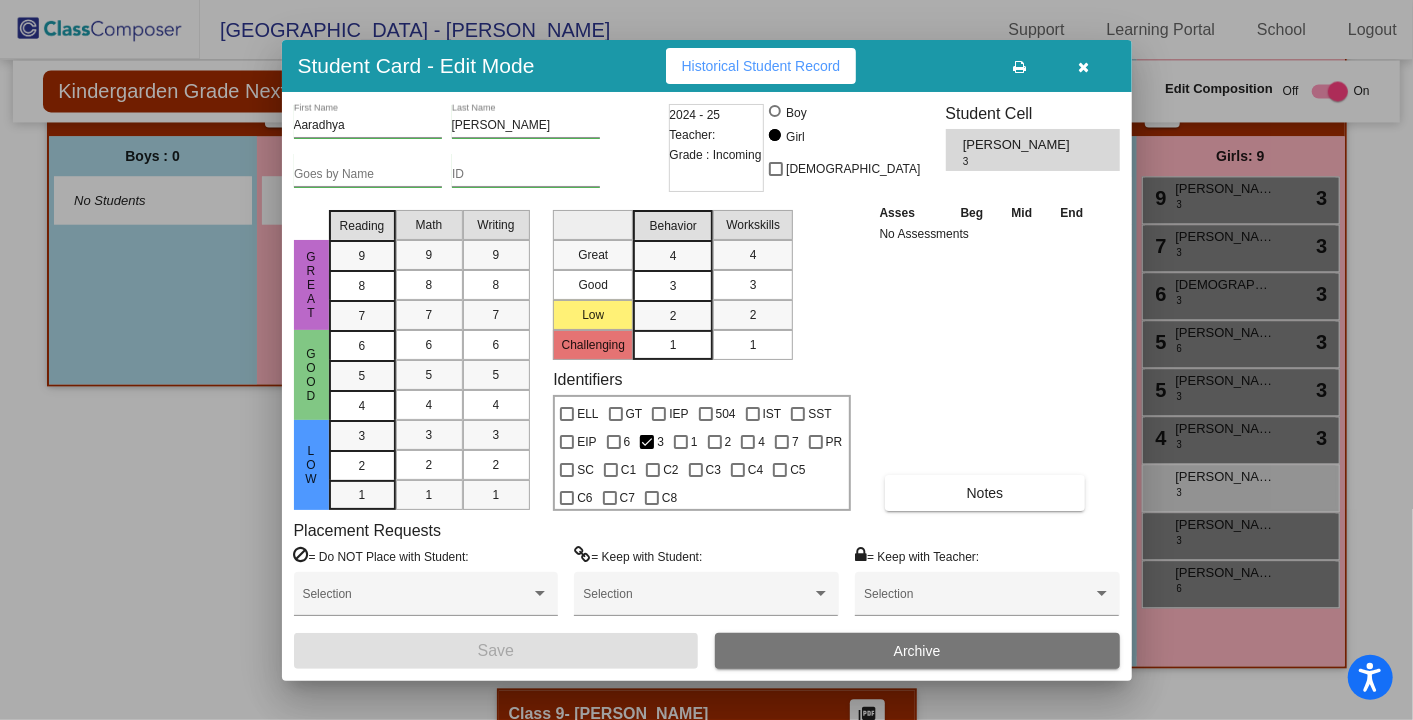 click at bounding box center [1083, 67] 